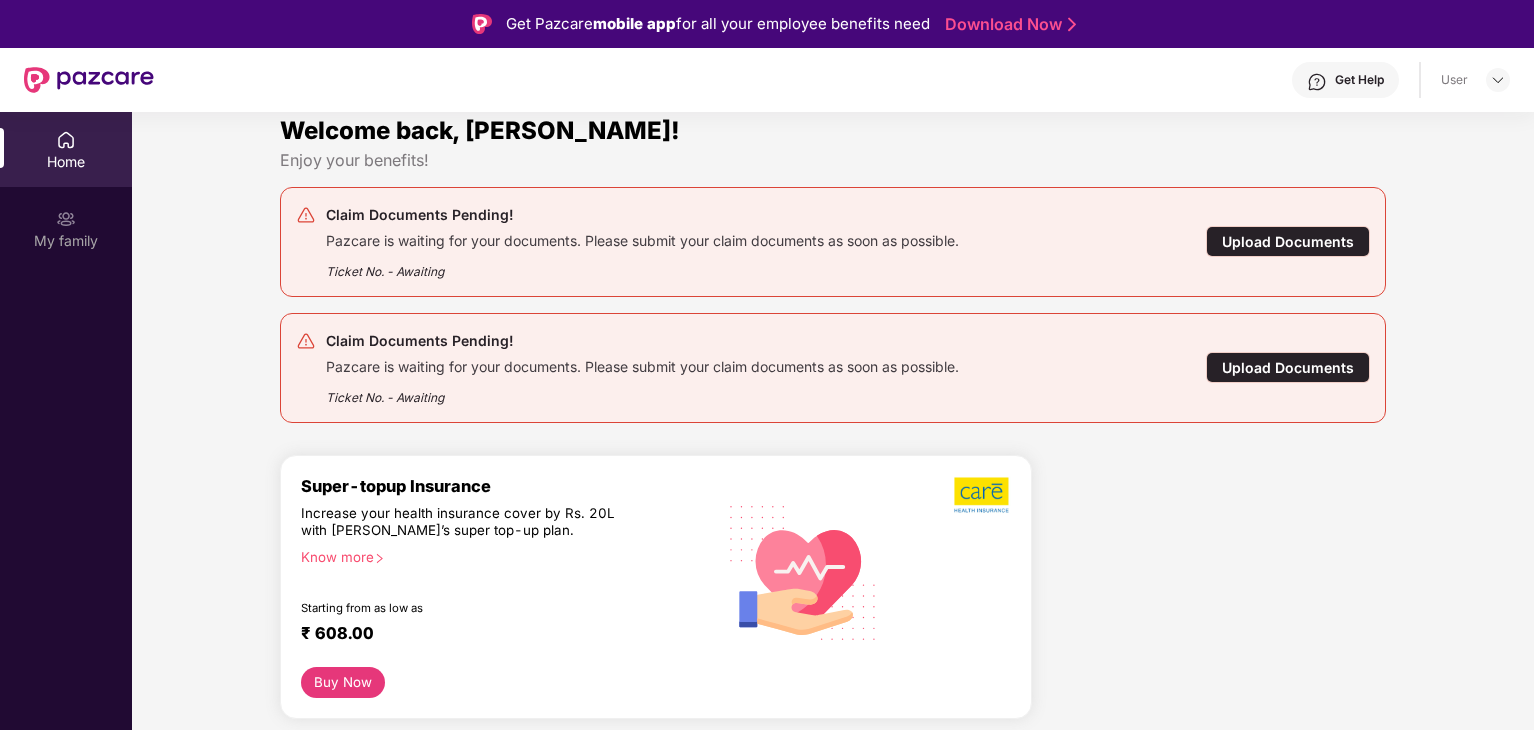 scroll, scrollTop: 0, scrollLeft: 0, axis: both 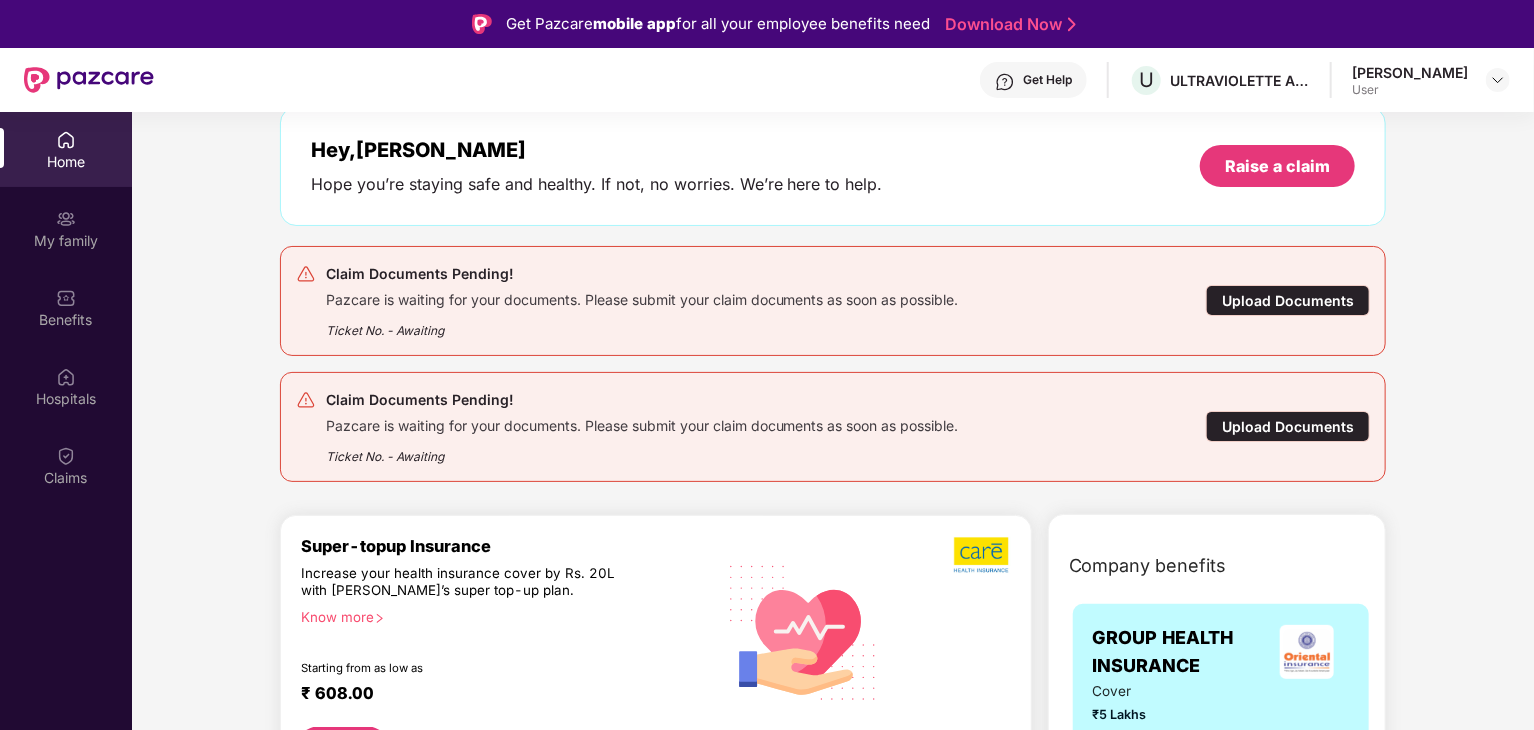 click on "Upload Documents" at bounding box center (1288, 300) 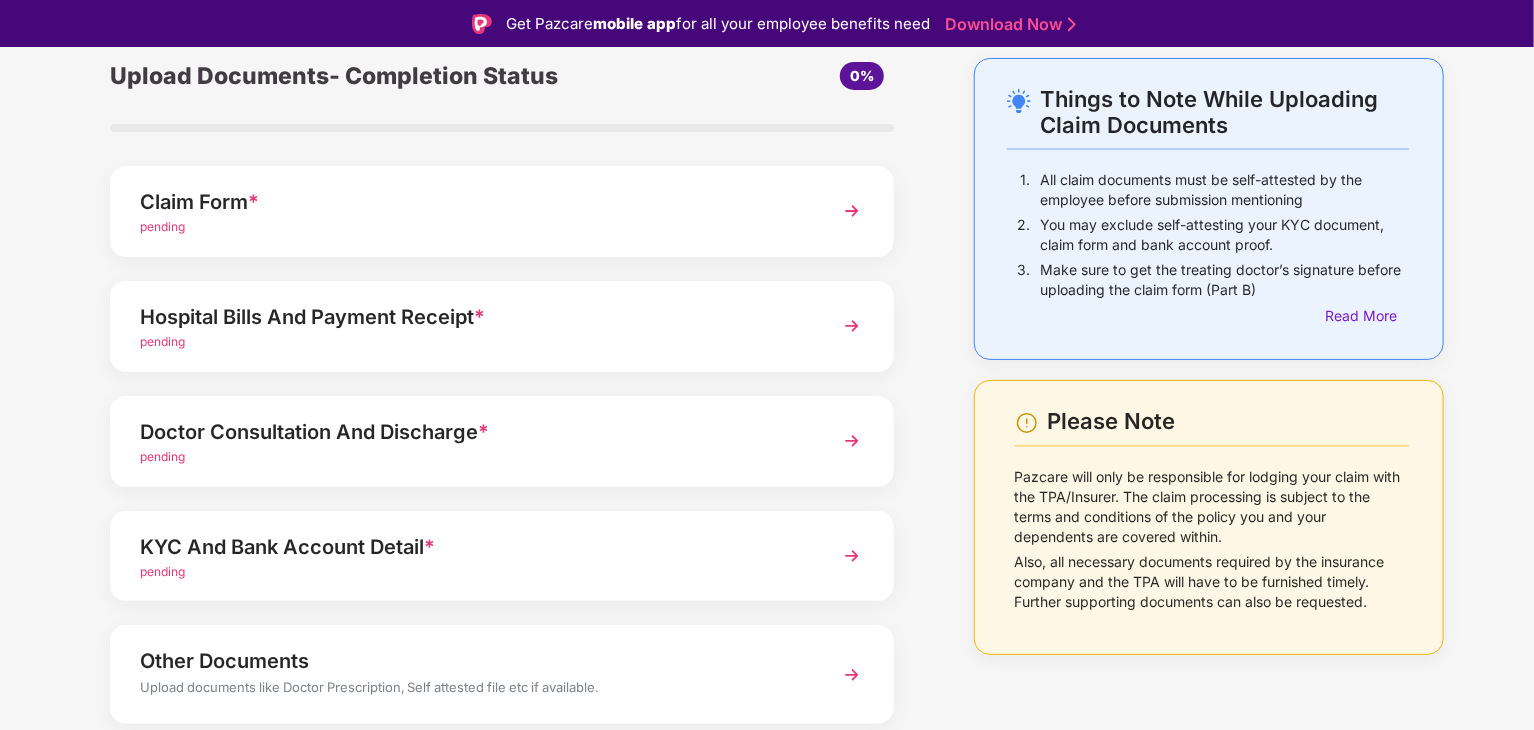 scroll, scrollTop: 0, scrollLeft: 0, axis: both 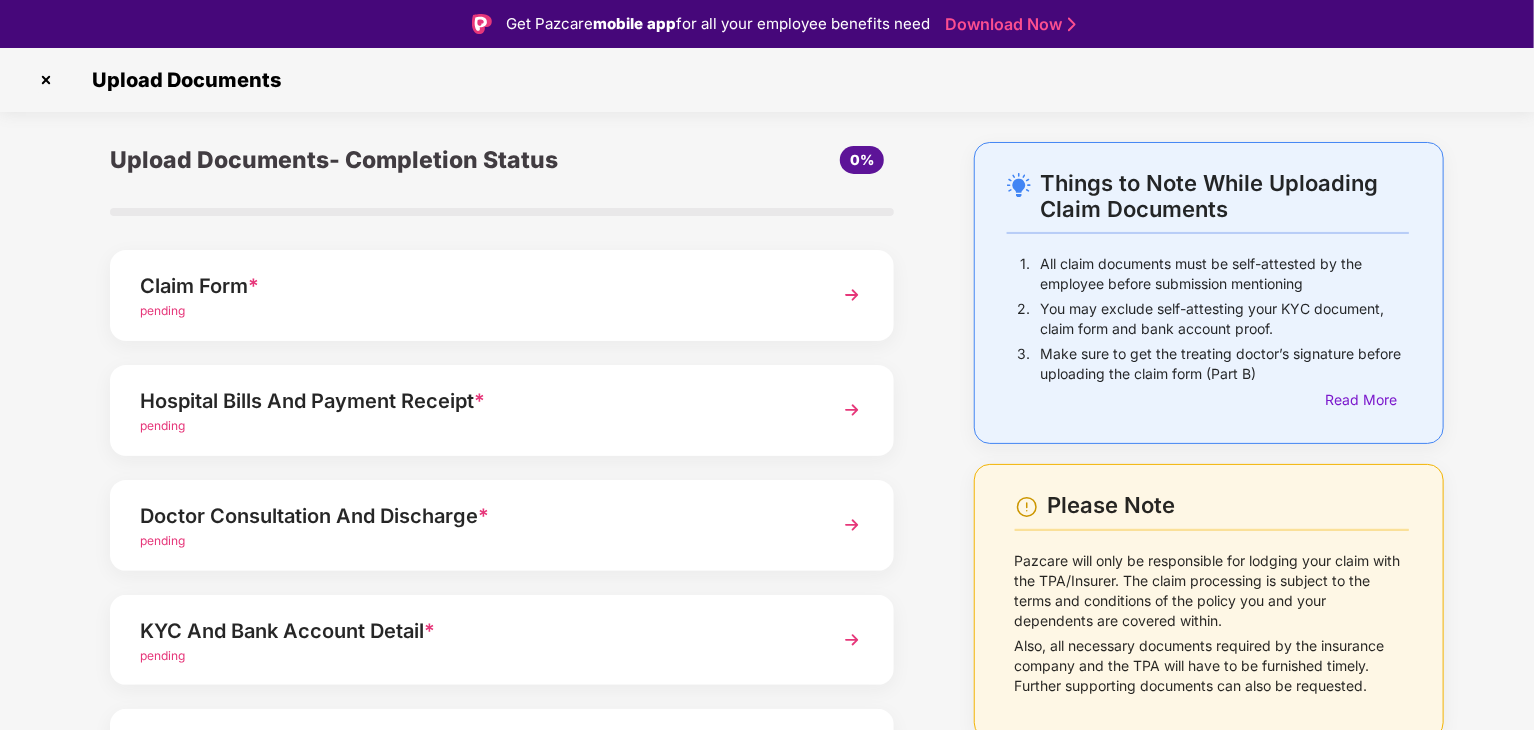 click on "Claim Form *" at bounding box center [471, 286] 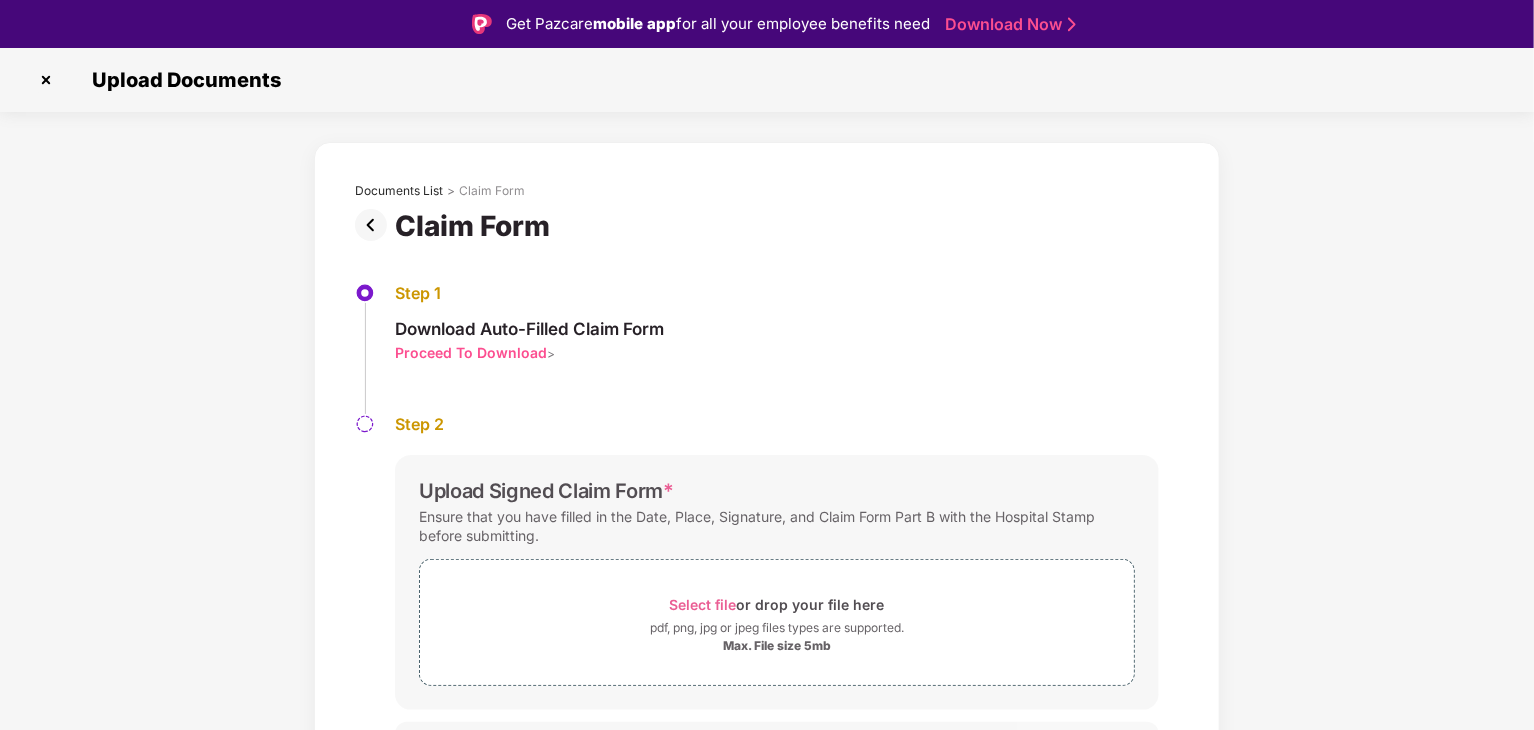 scroll, scrollTop: 42, scrollLeft: 0, axis: vertical 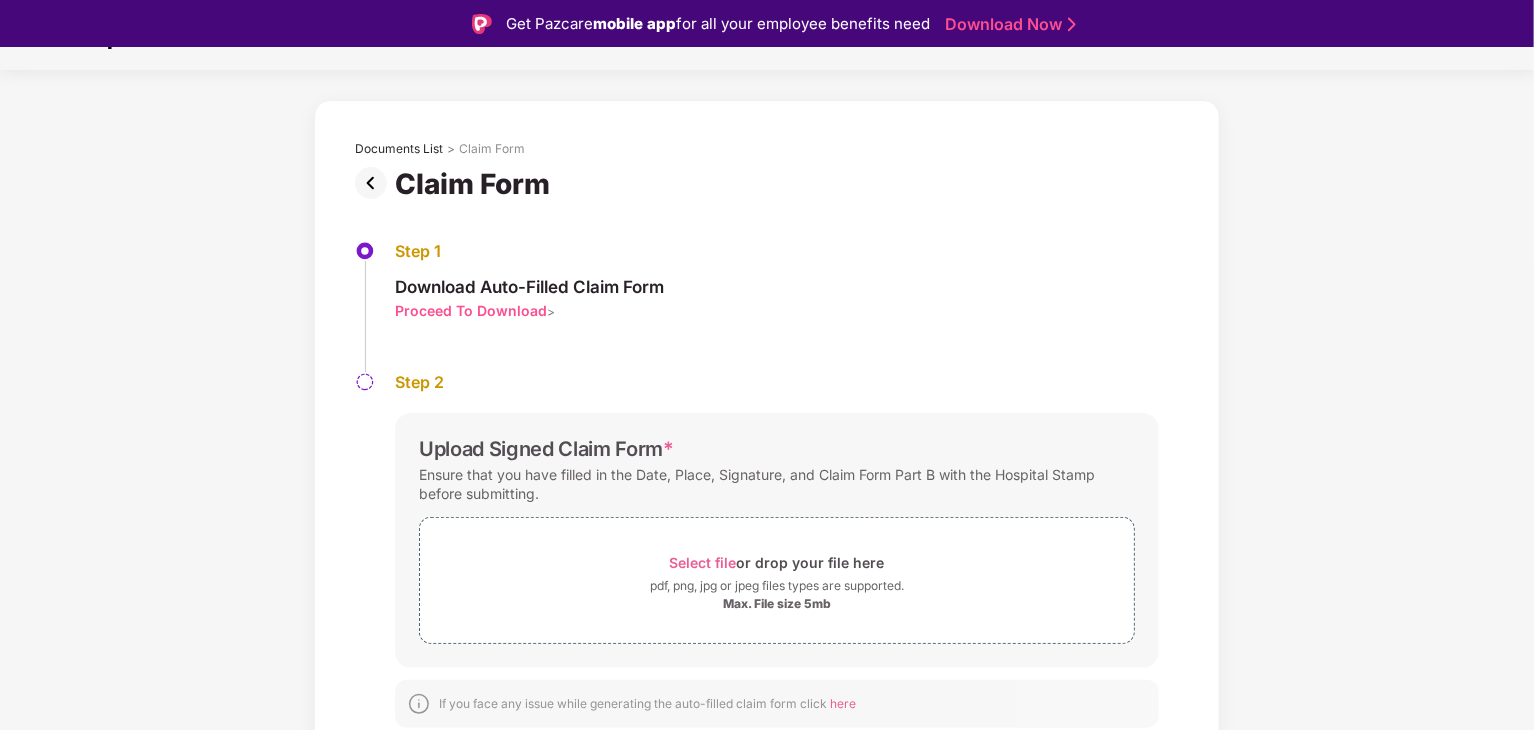 click on "Proceed To Download" at bounding box center [471, 310] 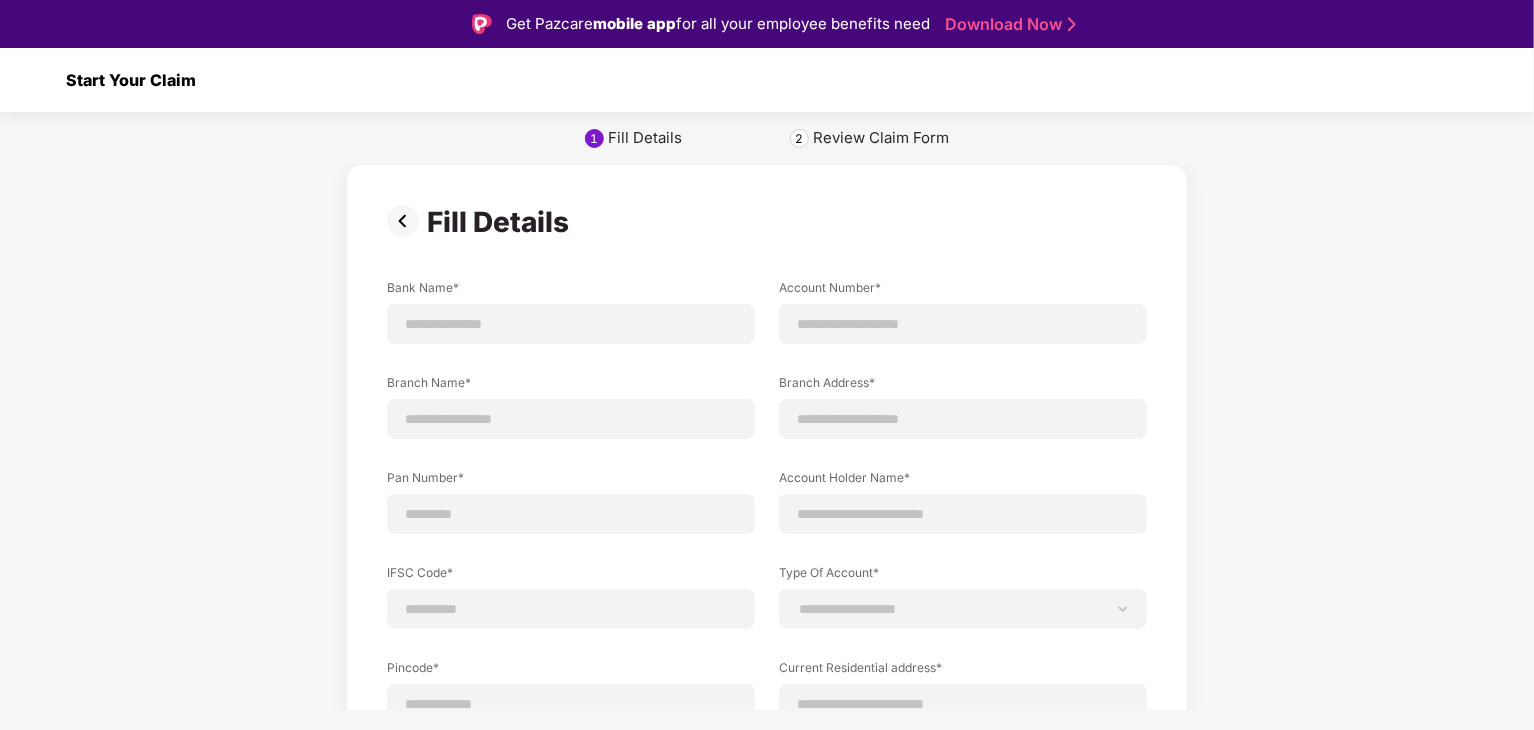 scroll, scrollTop: 0, scrollLeft: 0, axis: both 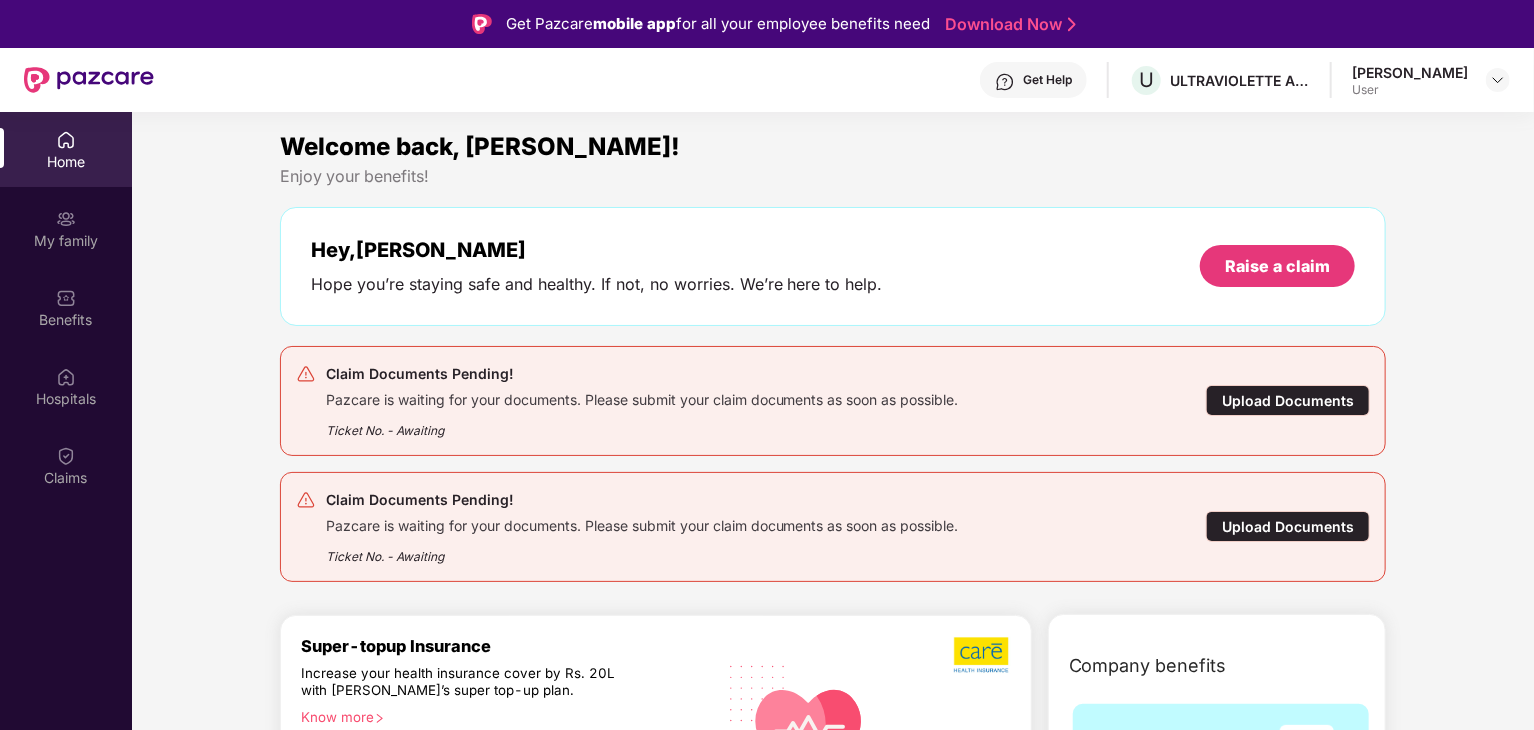 click on "Upload Documents" at bounding box center [1288, 400] 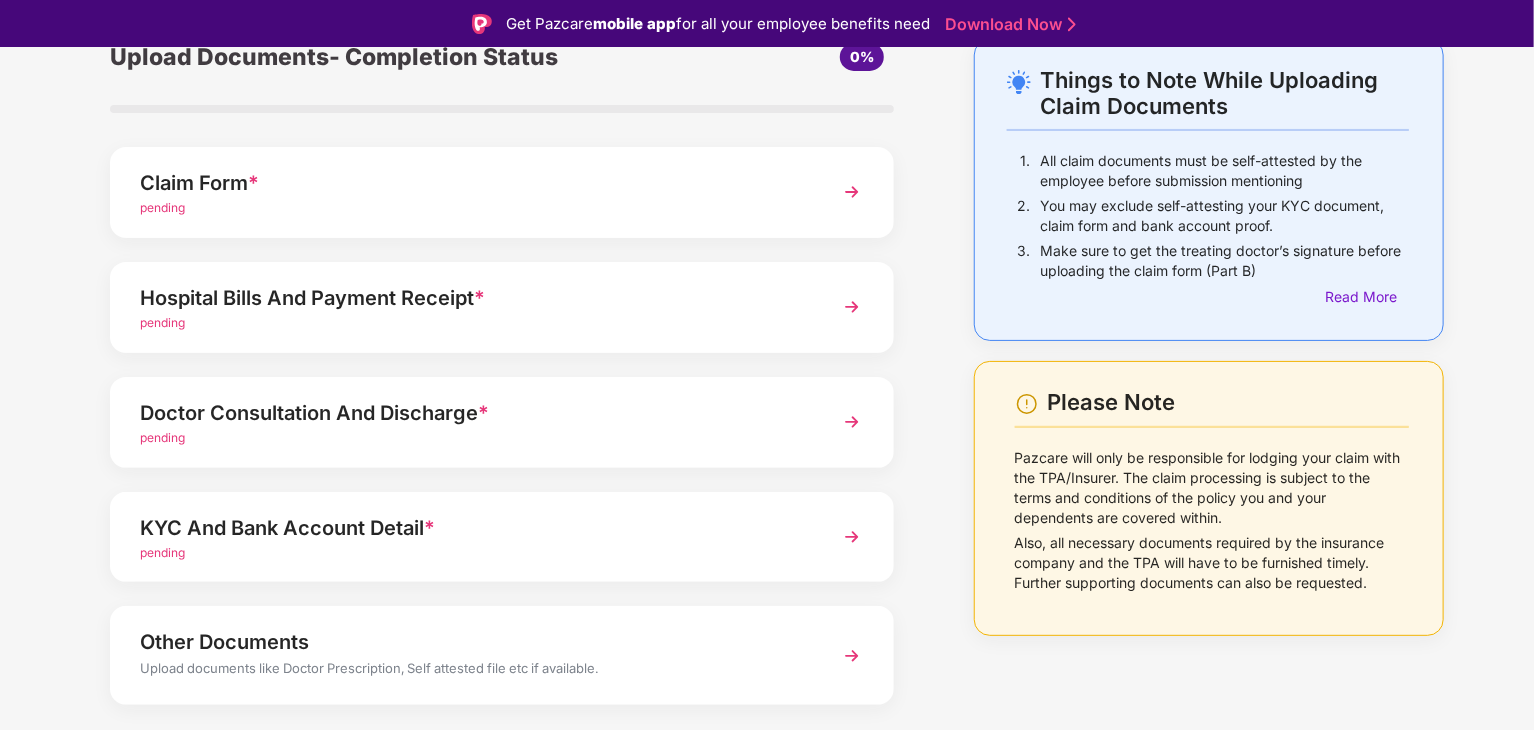 scroll, scrollTop: 154, scrollLeft: 0, axis: vertical 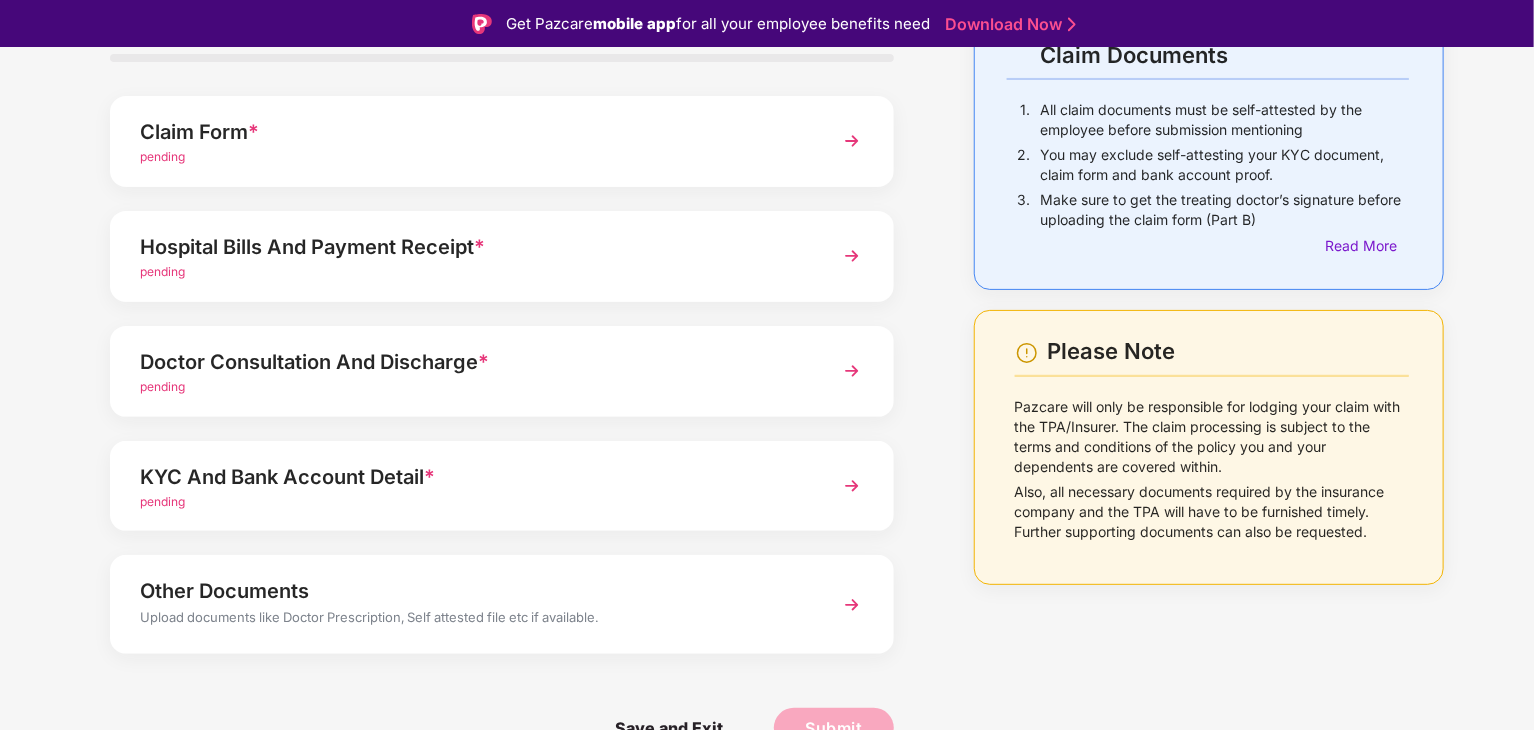 click on "Upload documents like Doctor Prescription, Self attested file etc if available." at bounding box center (471, 620) 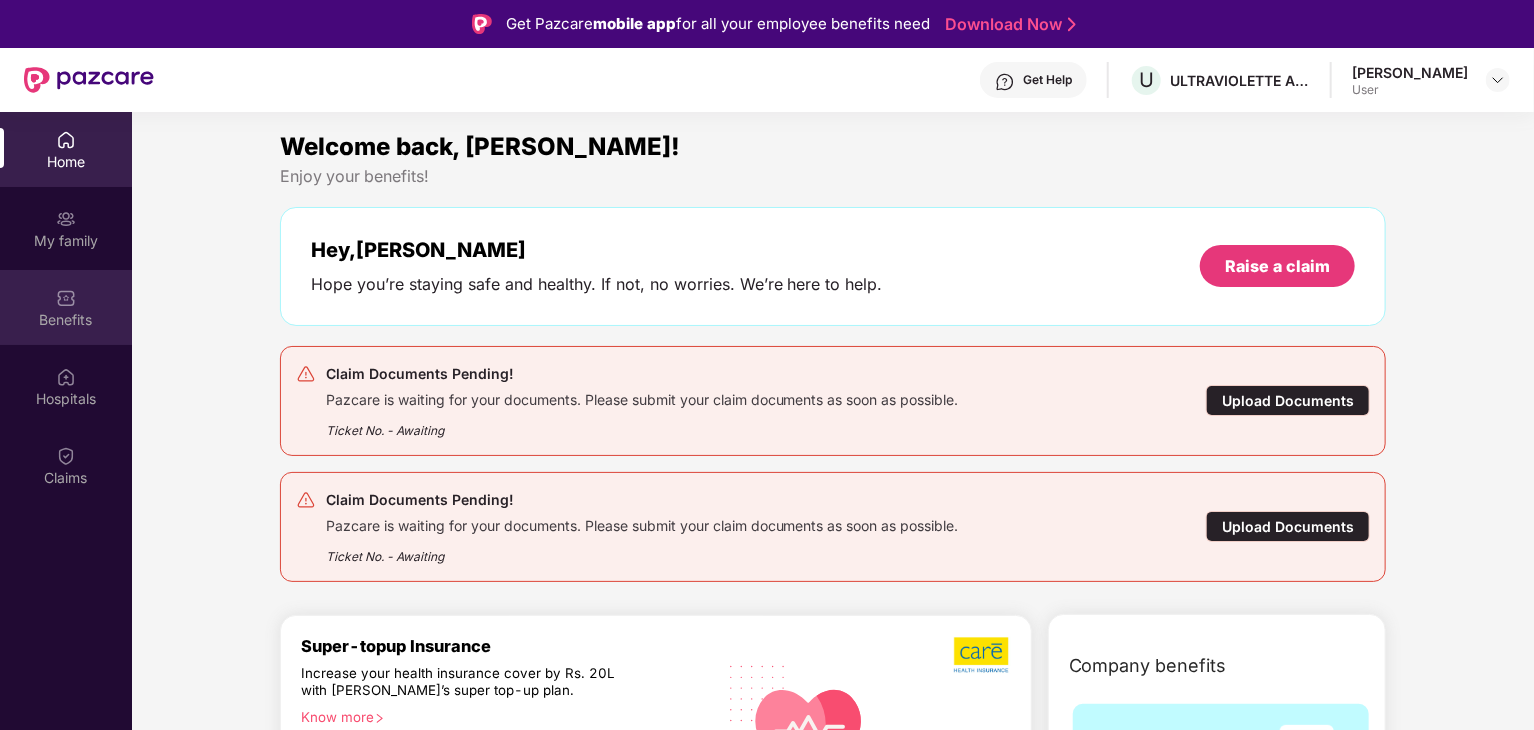 click on "Benefits" at bounding box center (66, 320) 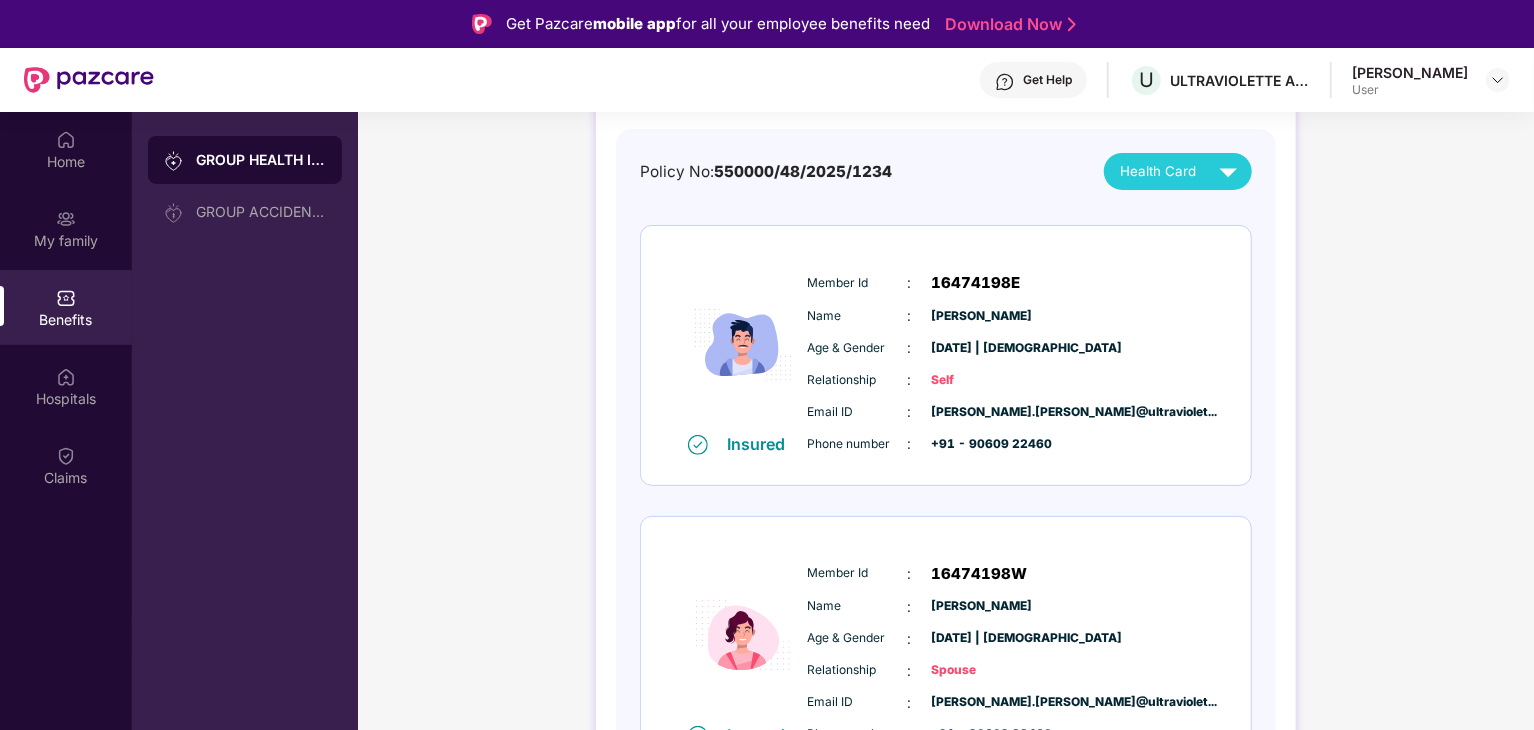 scroll, scrollTop: 200, scrollLeft: 0, axis: vertical 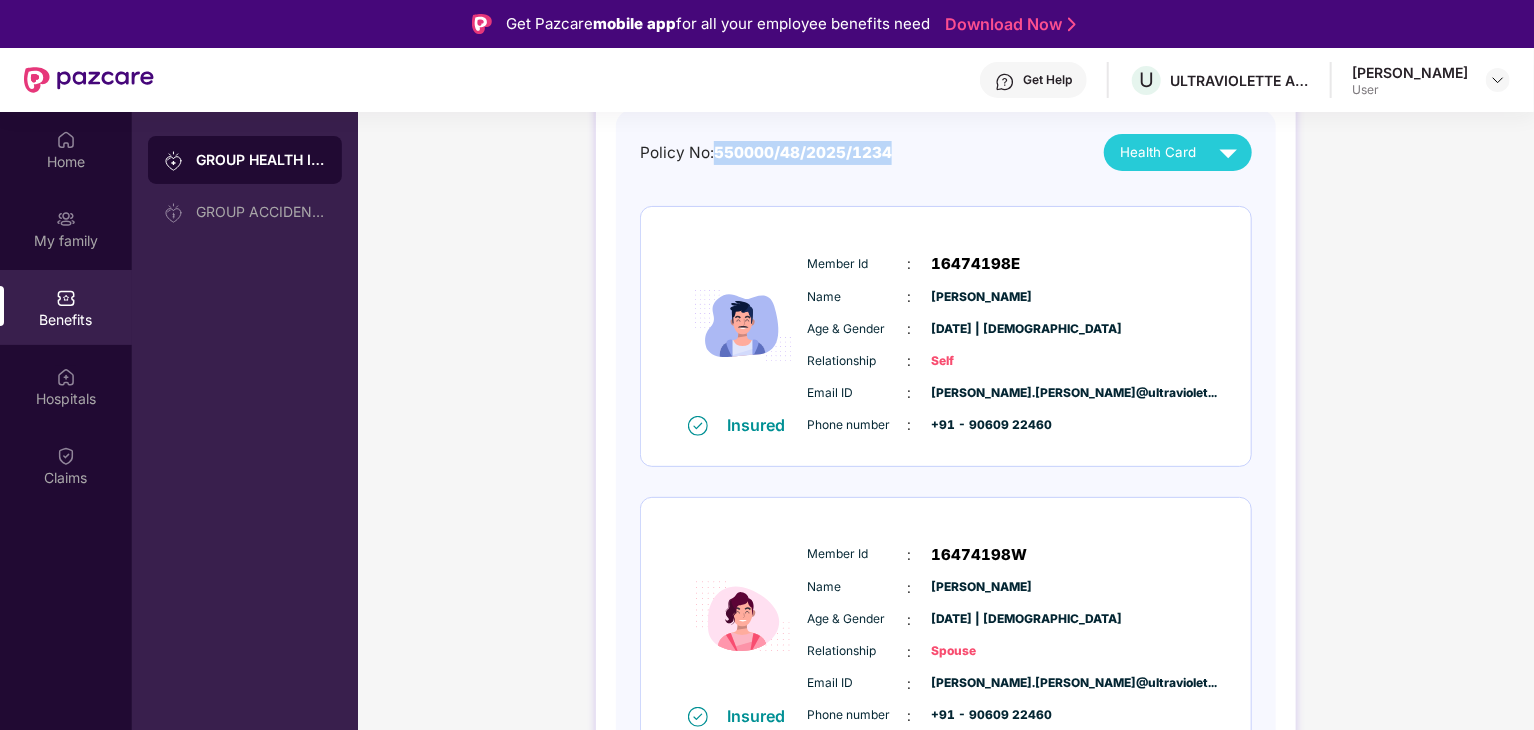 drag, startPoint x: 711, startPoint y: 155, endPoint x: 900, endPoint y: 159, distance: 189.04233 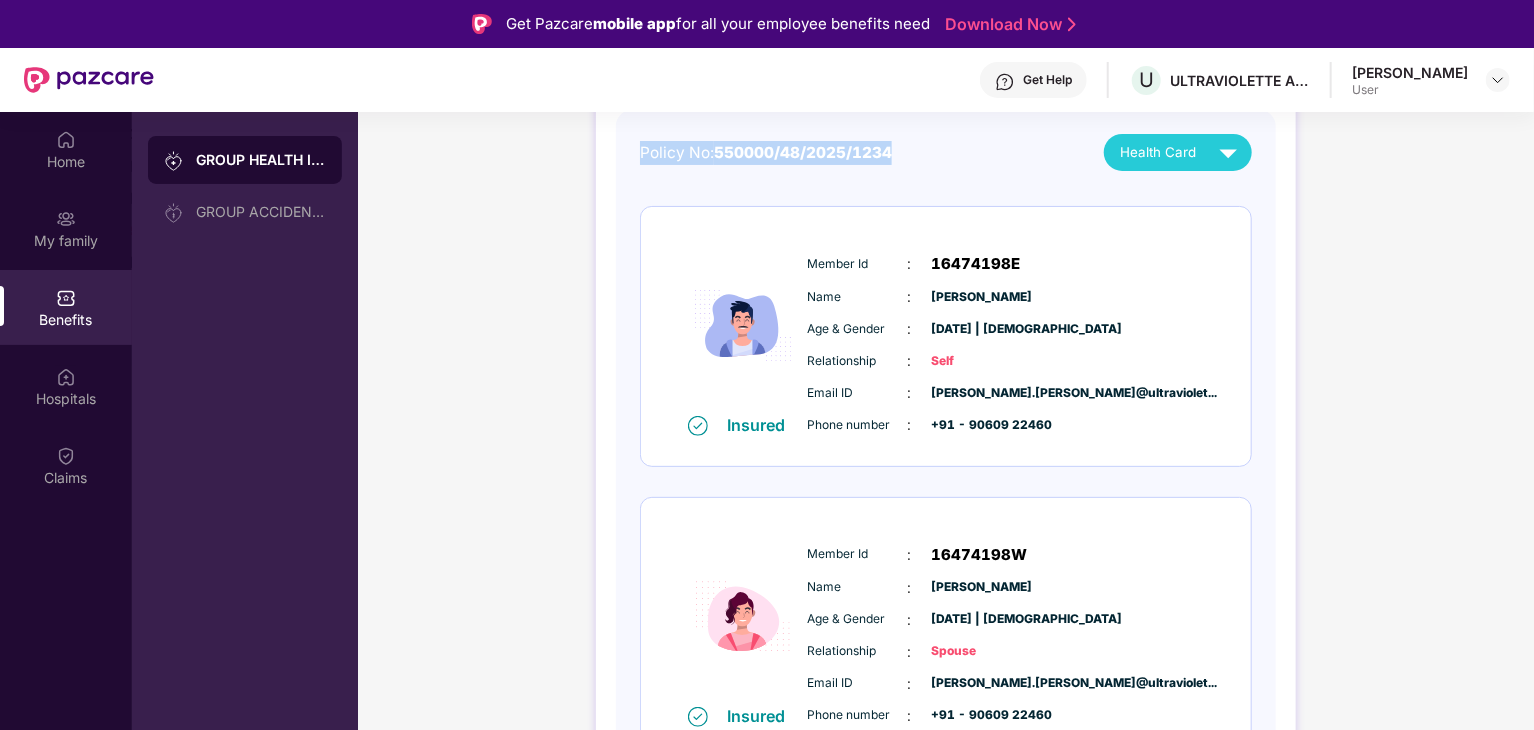 drag, startPoint x: 899, startPoint y: 156, endPoint x: 631, endPoint y: 165, distance: 268.15106 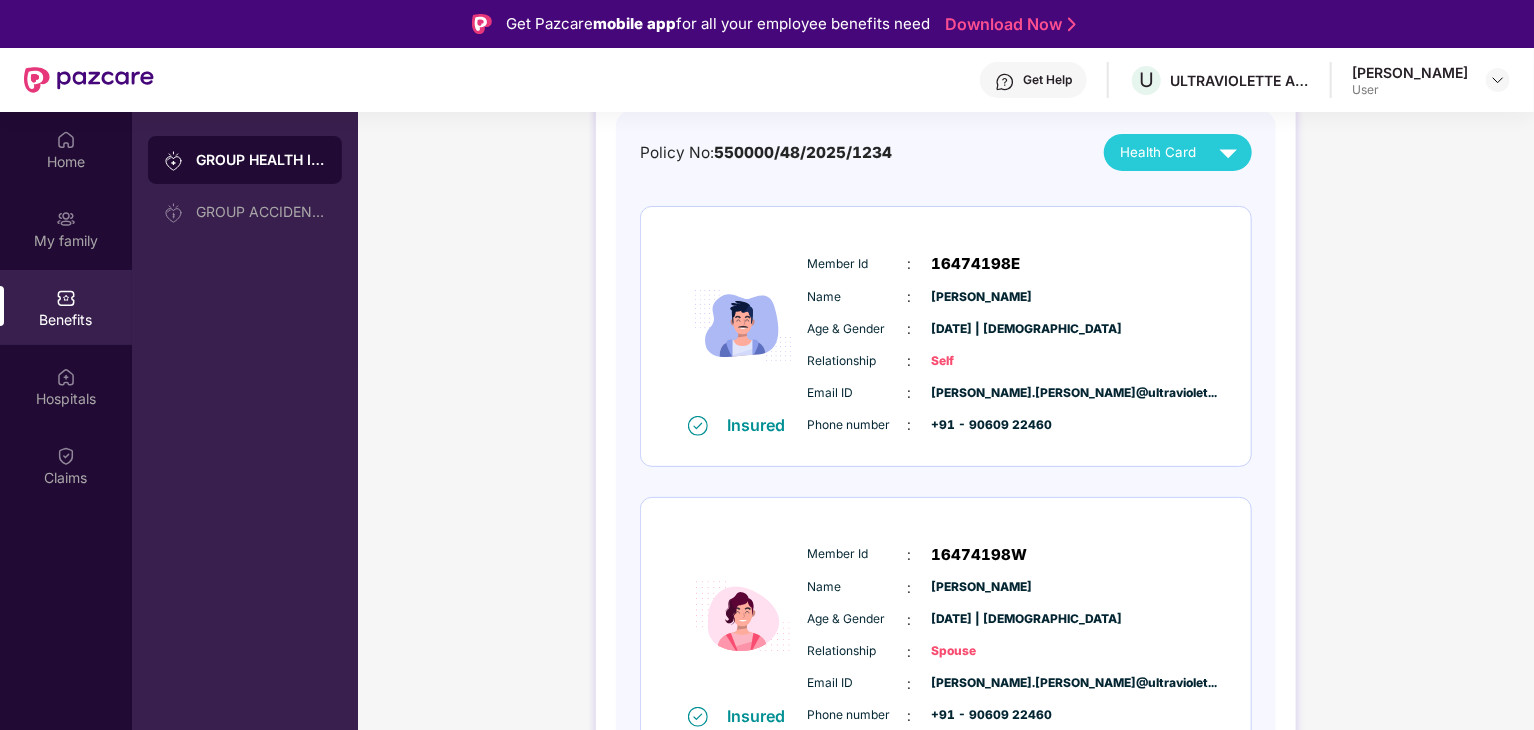 click on "GROUP HEALTH INSURANCE DETAILS INCLUSIONS EXCLUSIONS Policy No:  550000/48/2025/1234 Health Card Insured Member Id : 16474198E Name : [PERSON_NAME]  Age & Gender : [DATE] | [DEMOGRAPHIC_DATA] Relationship : Self Email ID : [PERSON_NAME].[PERSON_NAME]@ultraviolet... Phone number : +91 - 90609 22460 Insured Member Id : 16474198W Name : [PERSON_NAME]  Age & Gender : [DATE] | [DEMOGRAPHIC_DATA] Relationship : Spouse Email ID : [PERSON_NAME].[PERSON_NAME]@ultraviolet... Phone number : +91 - 90609 22460 Insured Member Id : 16474198S Name : [PERSON_NAME] Age & Gender : [DATE] | [DEMOGRAPHIC_DATA] Relationship : Child Email ID : [PERSON_NAME].[PERSON_NAME]@ultraviolet... Phone number : +91 - 90609 22460 Name : daughter of [PERSON_NAME]  Age & Gender : [DATE] | [DEMOGRAPHIC_DATA] Relationship : Child Email ID : [PERSON_NAME].[PERSON_NAME]@ultraviolet... Phone number : +91 - 90609 22460 Pending ECard ID (UHID) generation" at bounding box center (946, 704) 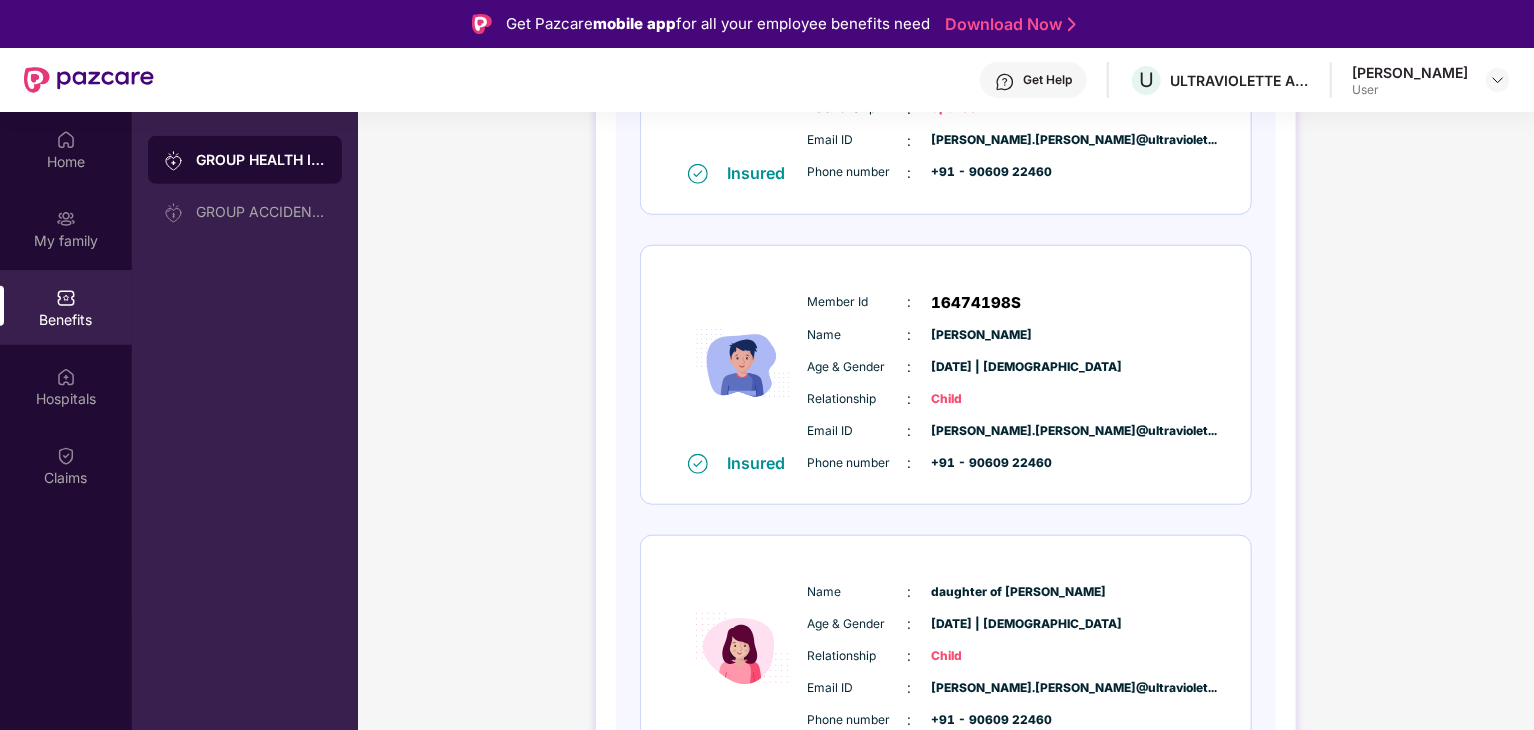 scroll, scrollTop: 842, scrollLeft: 0, axis: vertical 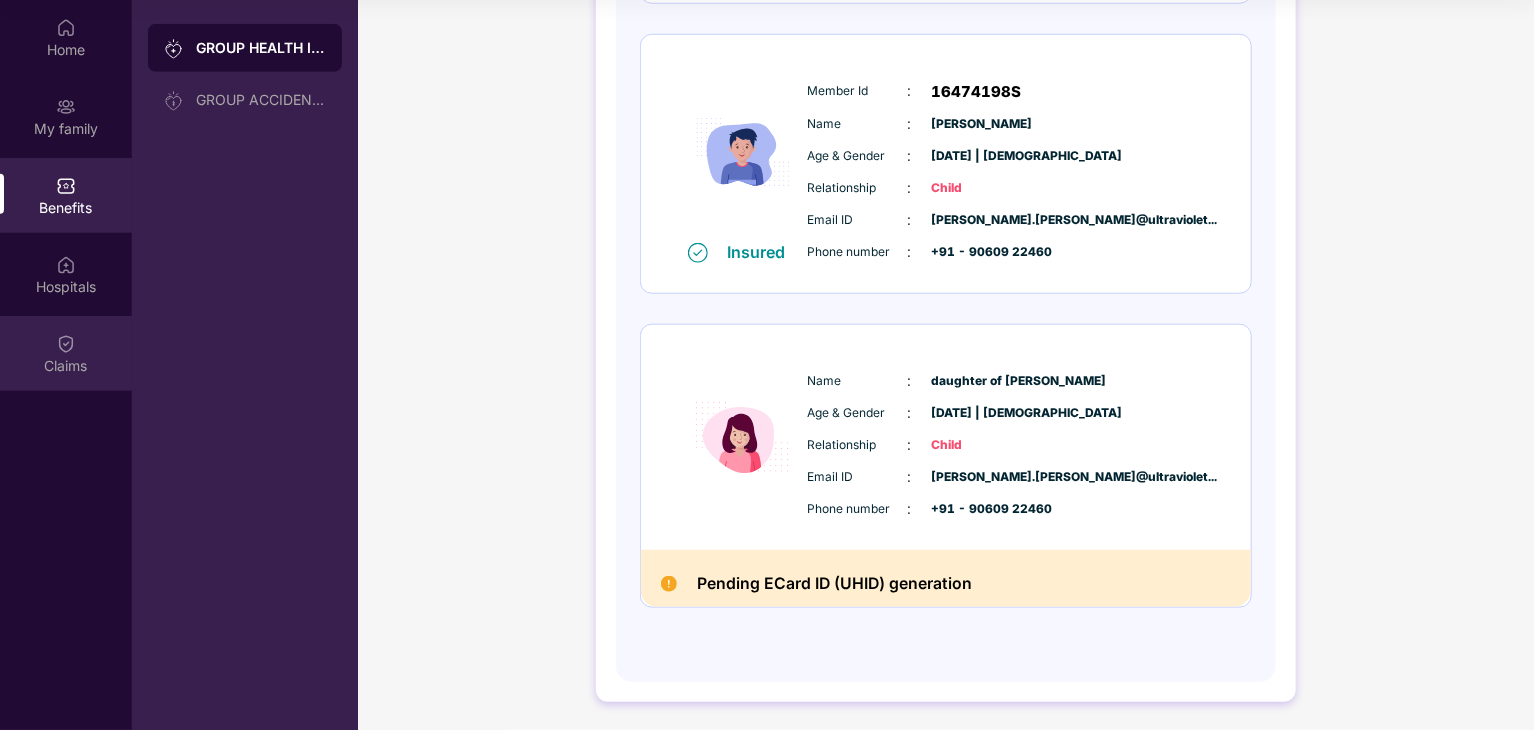 click at bounding box center (66, 344) 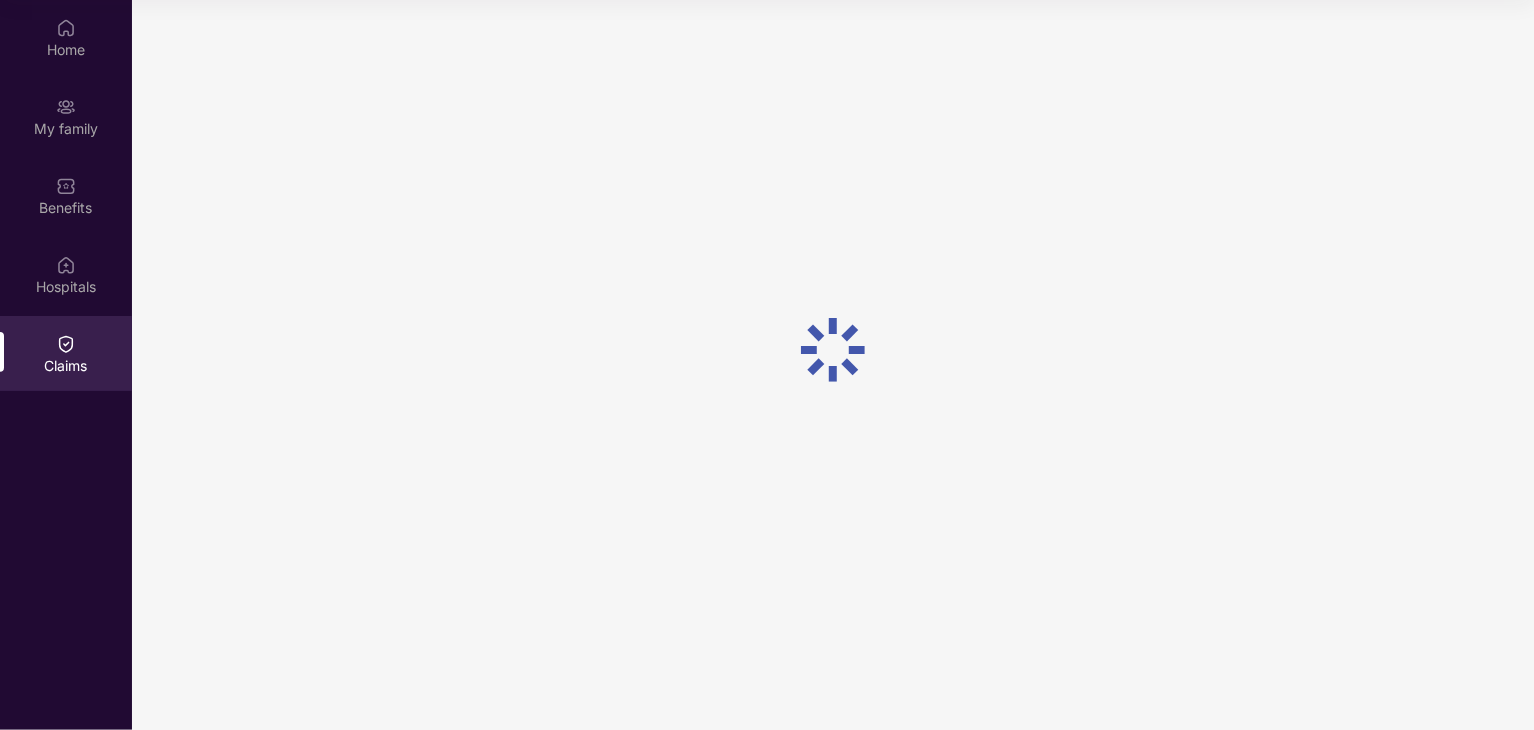 scroll, scrollTop: 0, scrollLeft: 0, axis: both 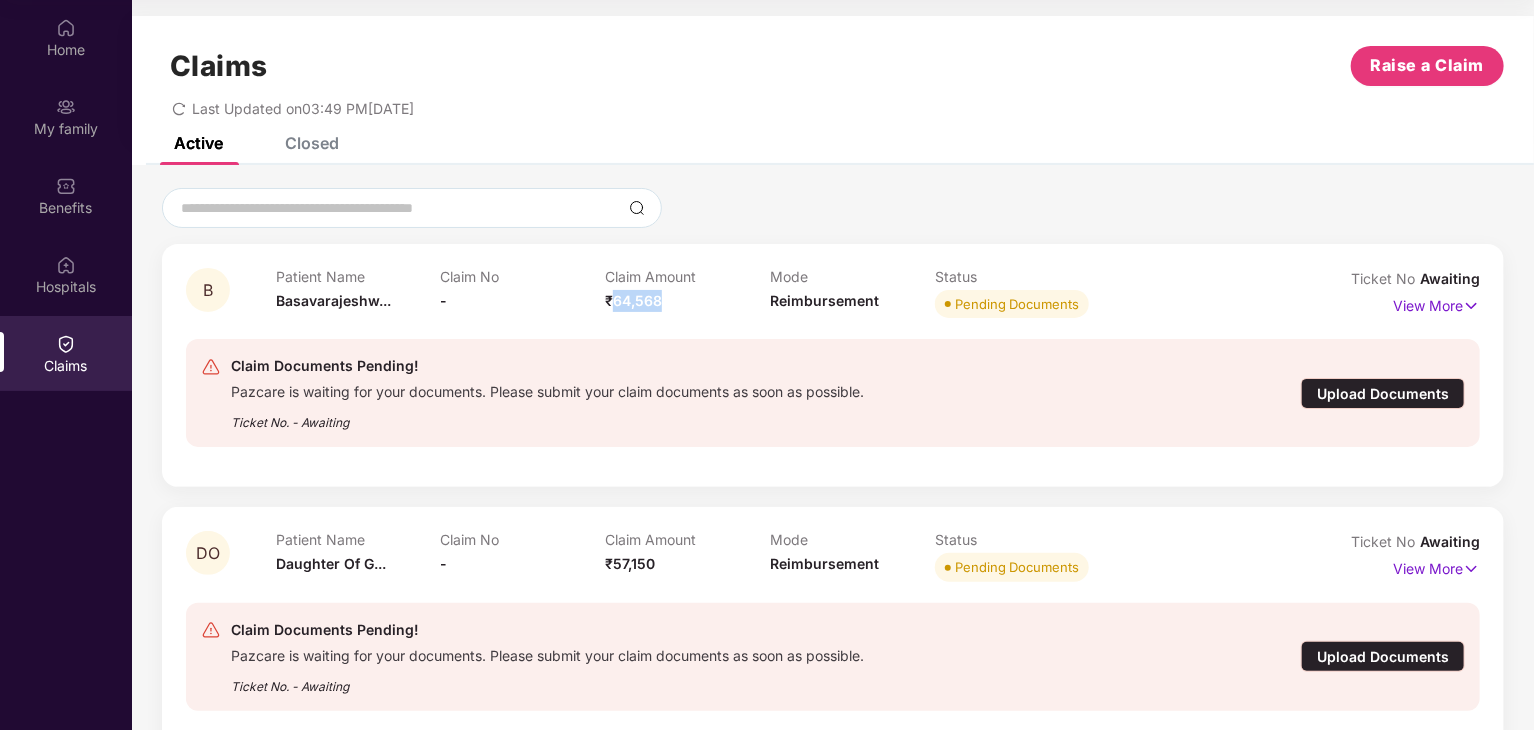 drag, startPoint x: 612, startPoint y: 301, endPoint x: 660, endPoint y: 302, distance: 48.010414 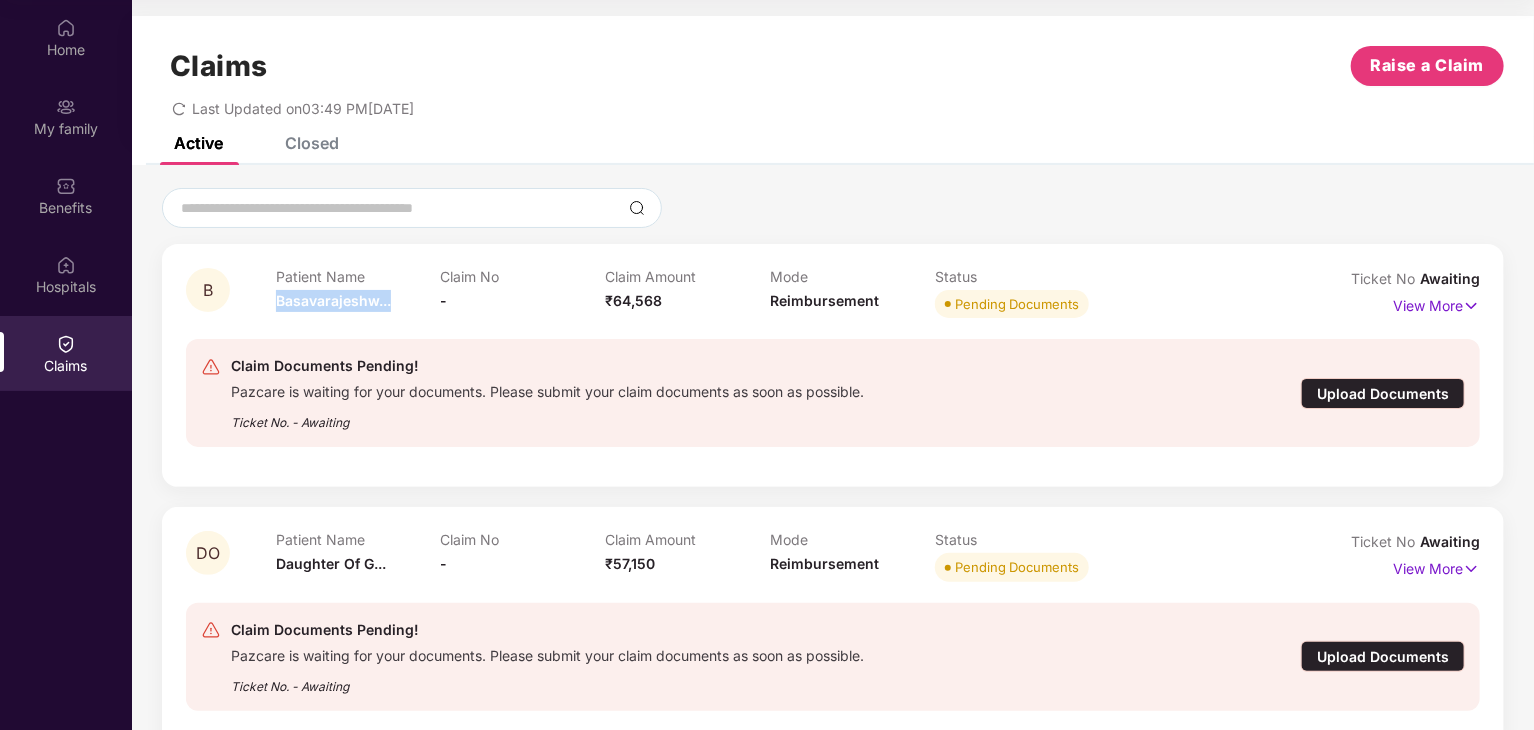 drag, startPoint x: 276, startPoint y: 301, endPoint x: 385, endPoint y: 313, distance: 109.65856 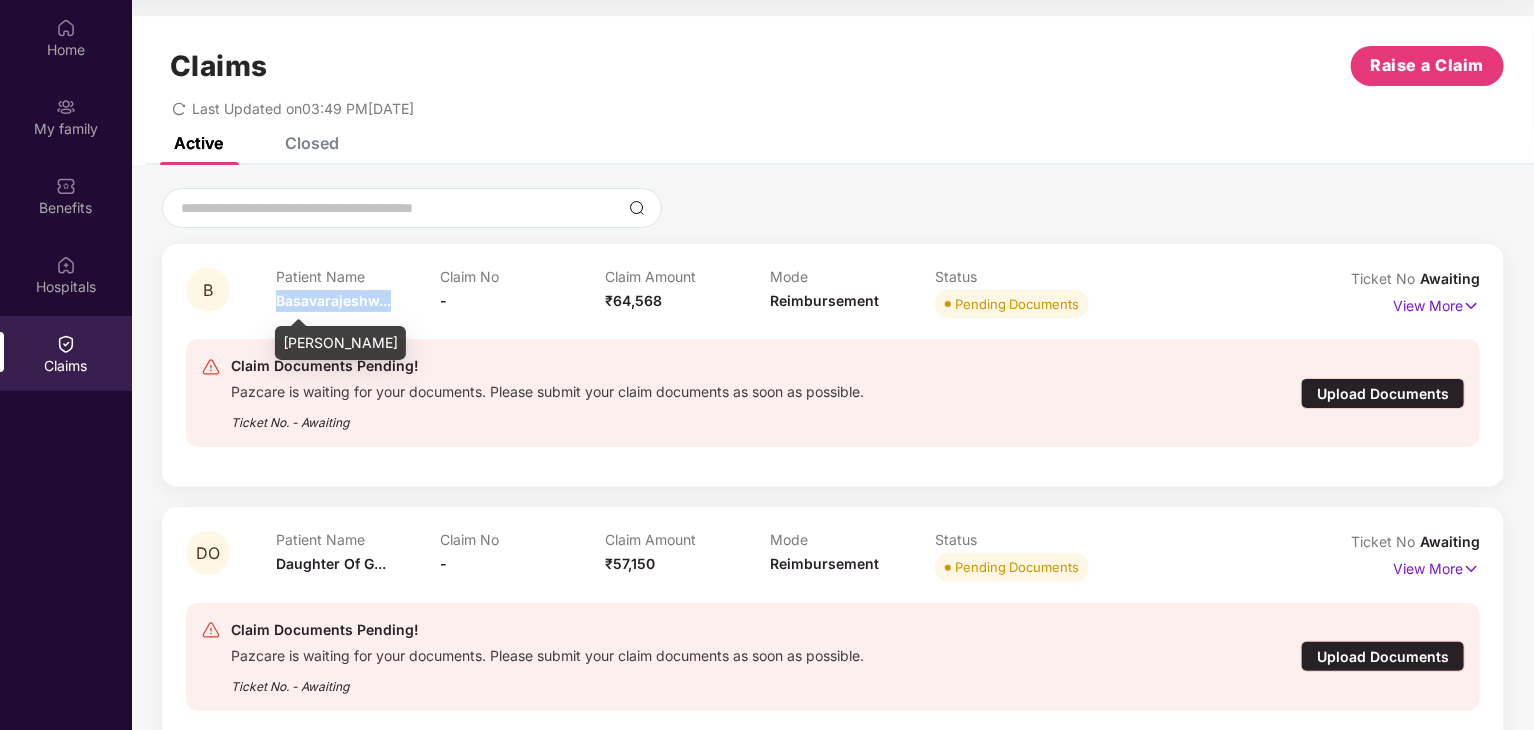 click on "Basavarajeshw..." at bounding box center (333, 300) 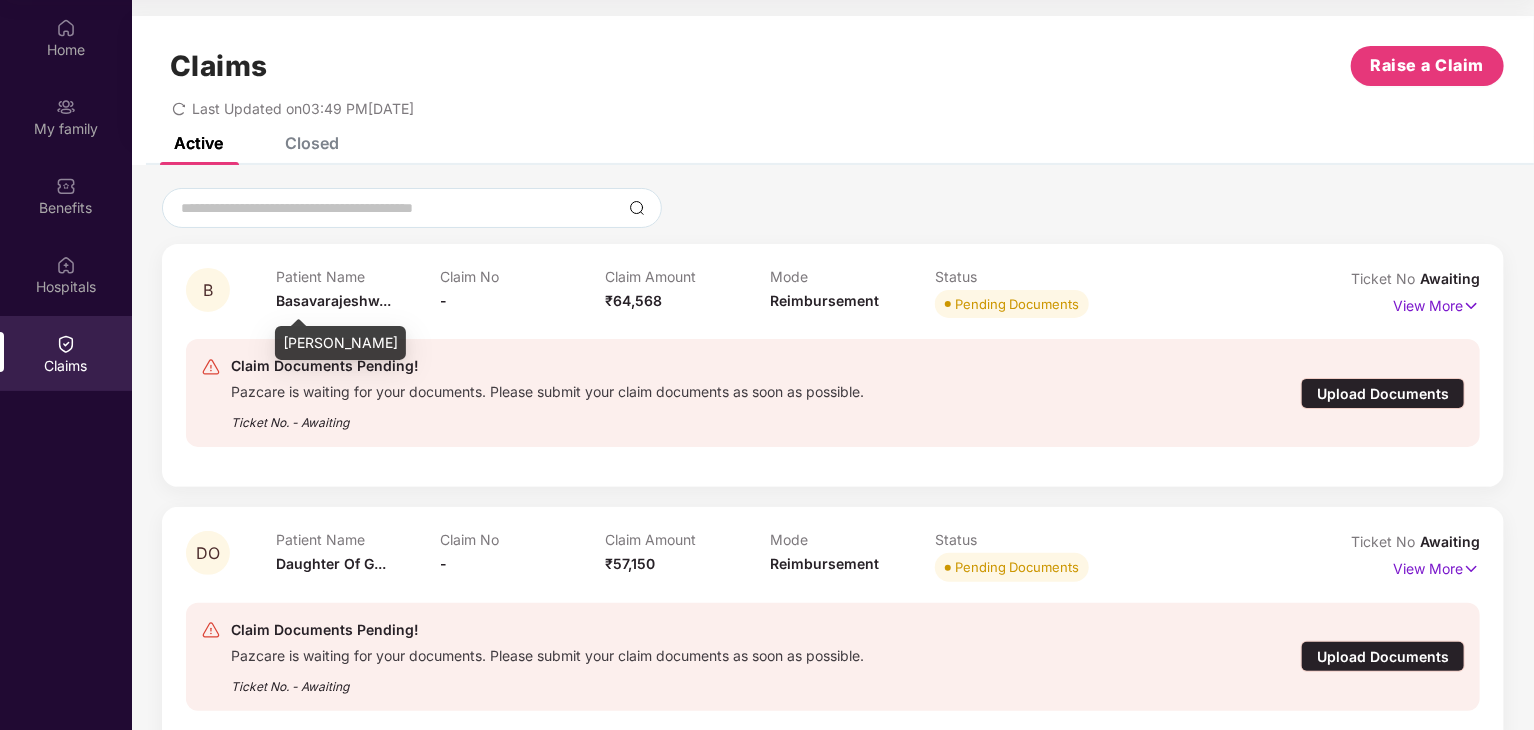 click on "Patient Name [PERSON_NAME]..." at bounding box center (358, 295) 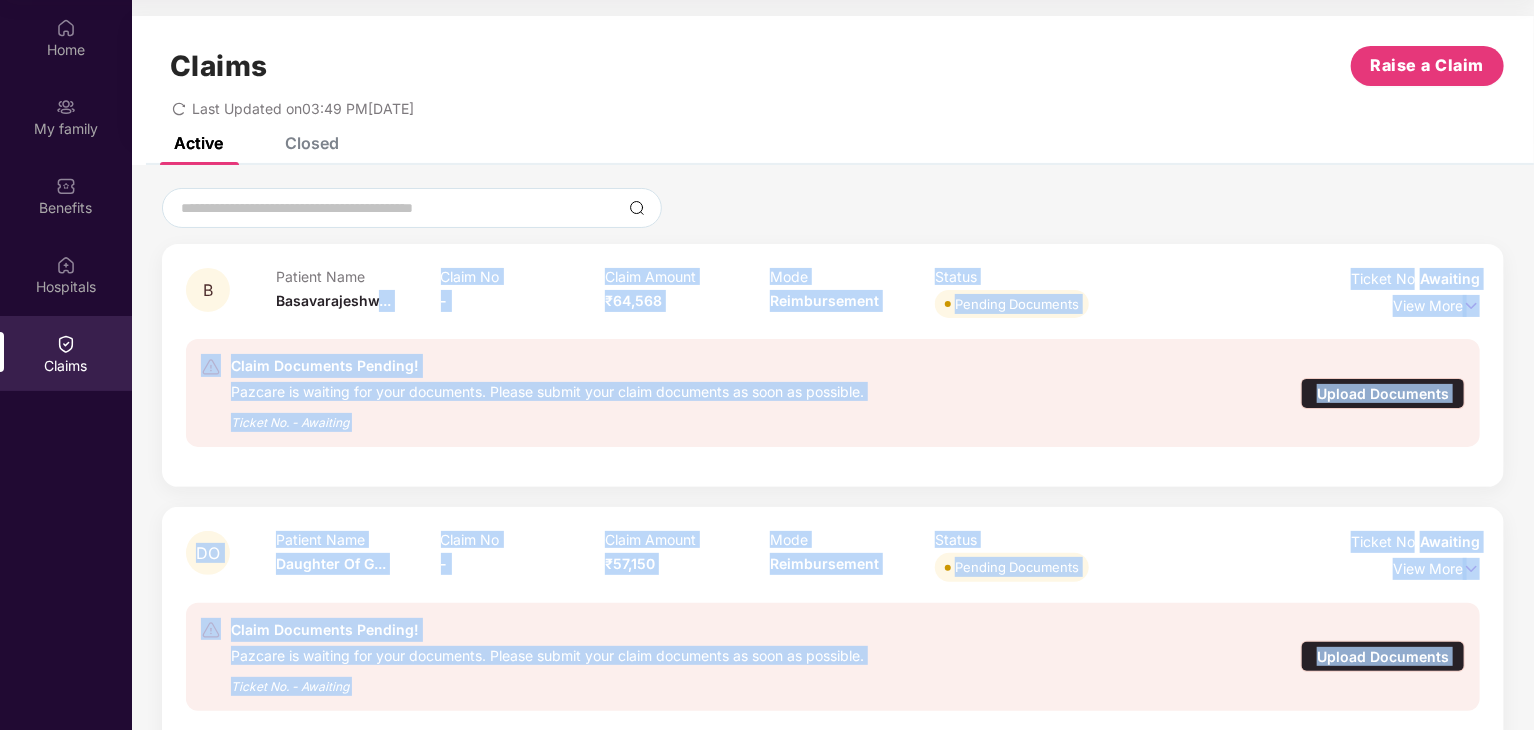 drag, startPoint x: 281, startPoint y: 347, endPoint x: 376, endPoint y: 320, distance: 98.762344 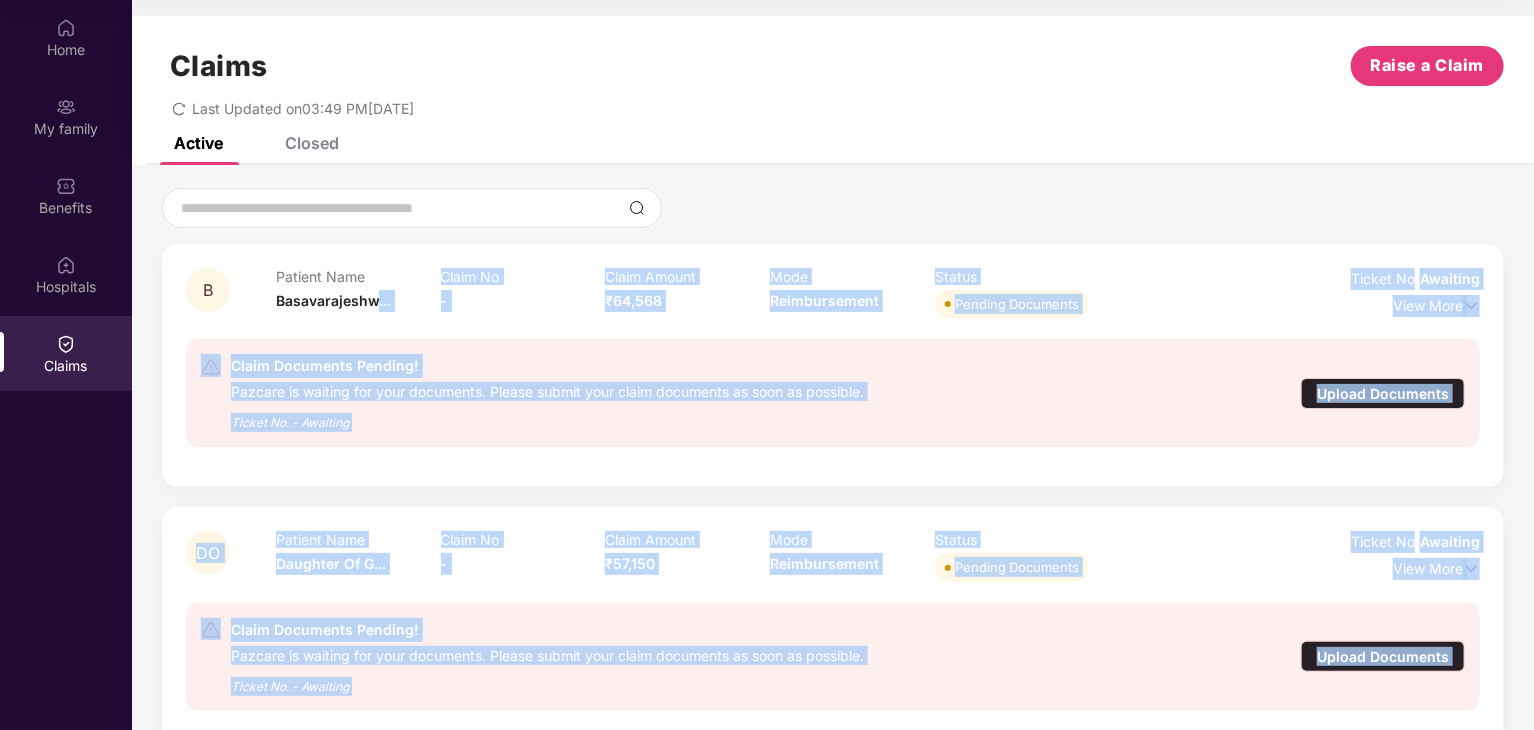 click on "Claim Documents Pending! Pazcare is waiting for your documents. Please submit your claim documents as soon as possible. Ticket No. - Awaiting Upload Documents" at bounding box center (833, 393) 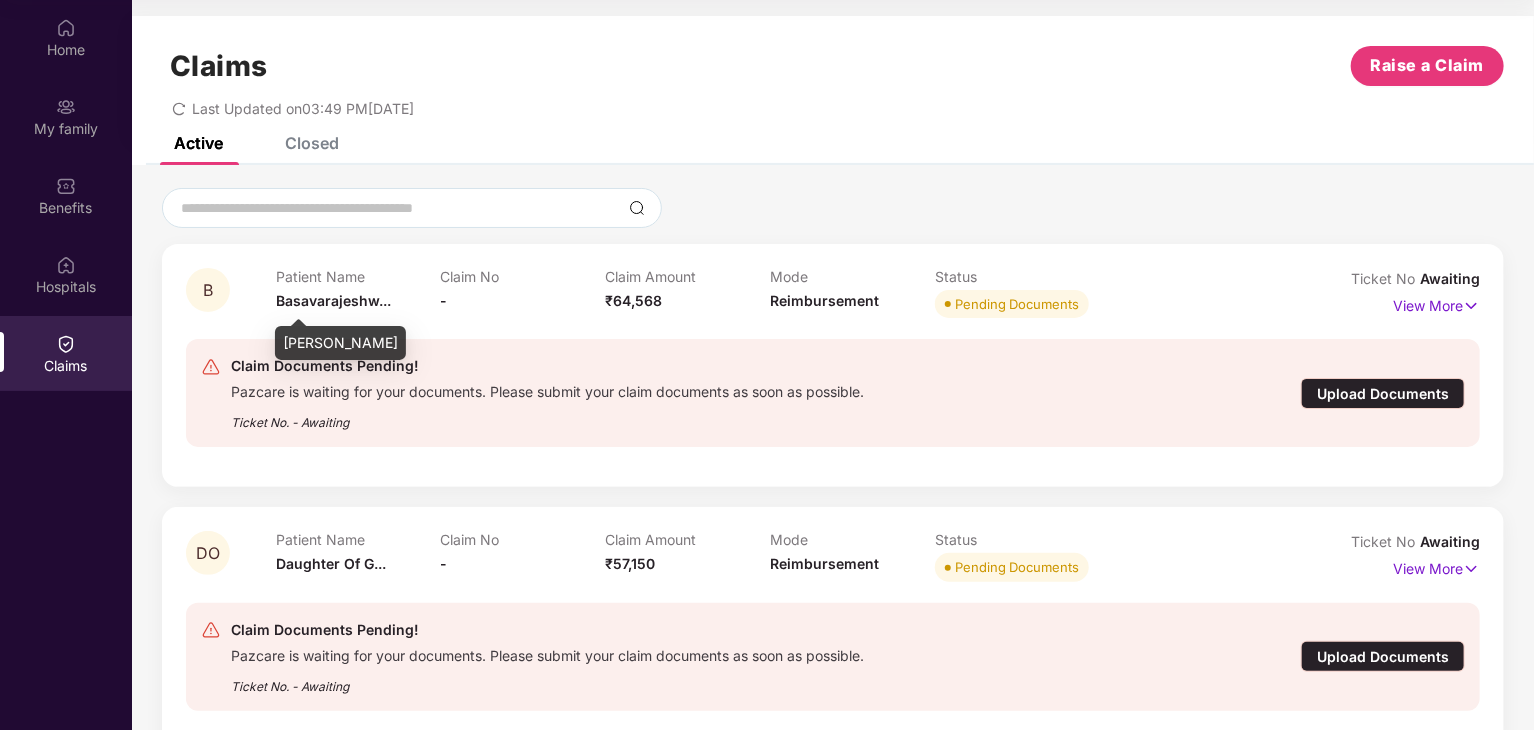 drag, startPoint x: 282, startPoint y: 341, endPoint x: 400, endPoint y: 336, distance: 118.10589 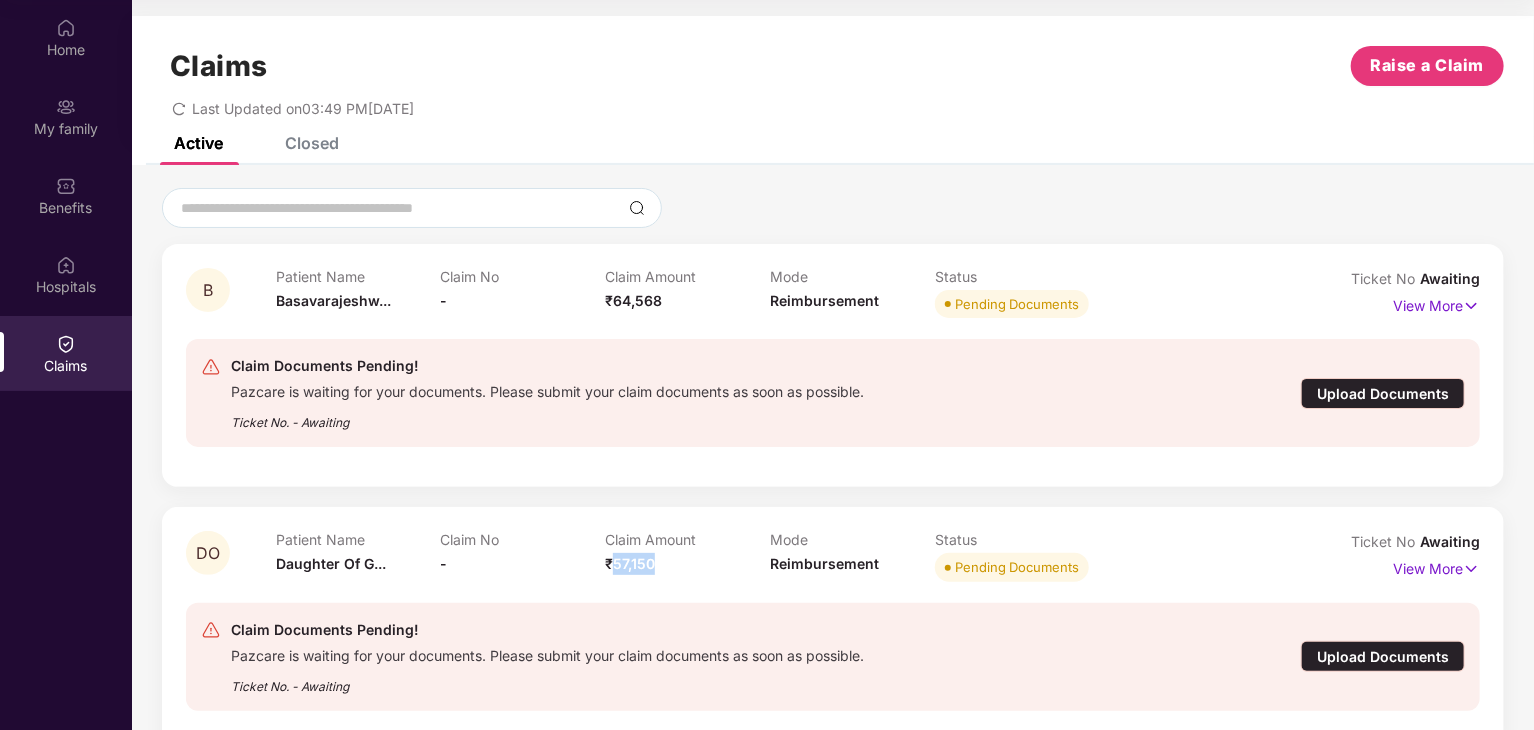 drag, startPoint x: 613, startPoint y: 560, endPoint x: 662, endPoint y: 573, distance: 50.695168 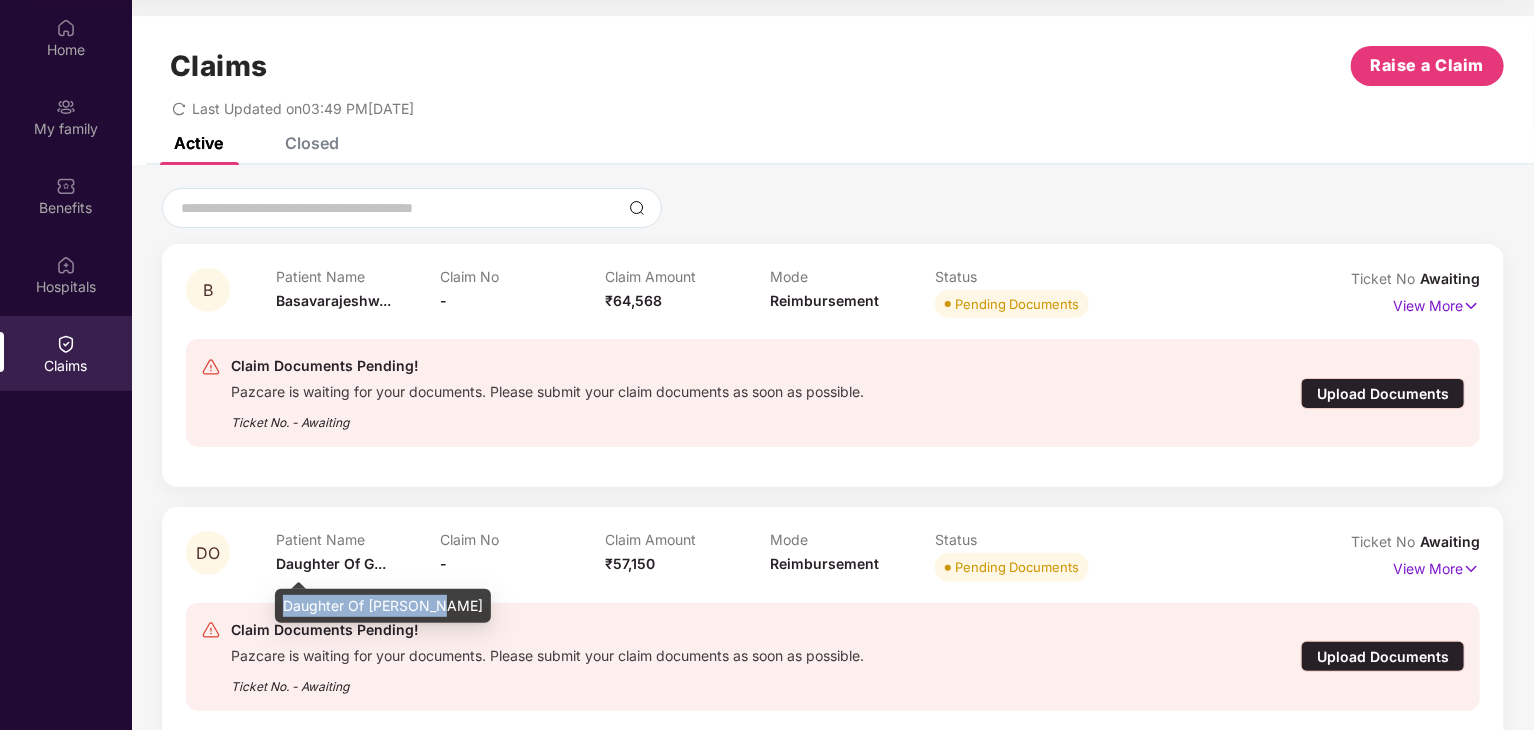 drag, startPoint x: 284, startPoint y: 603, endPoint x: 442, endPoint y: 605, distance: 158.01266 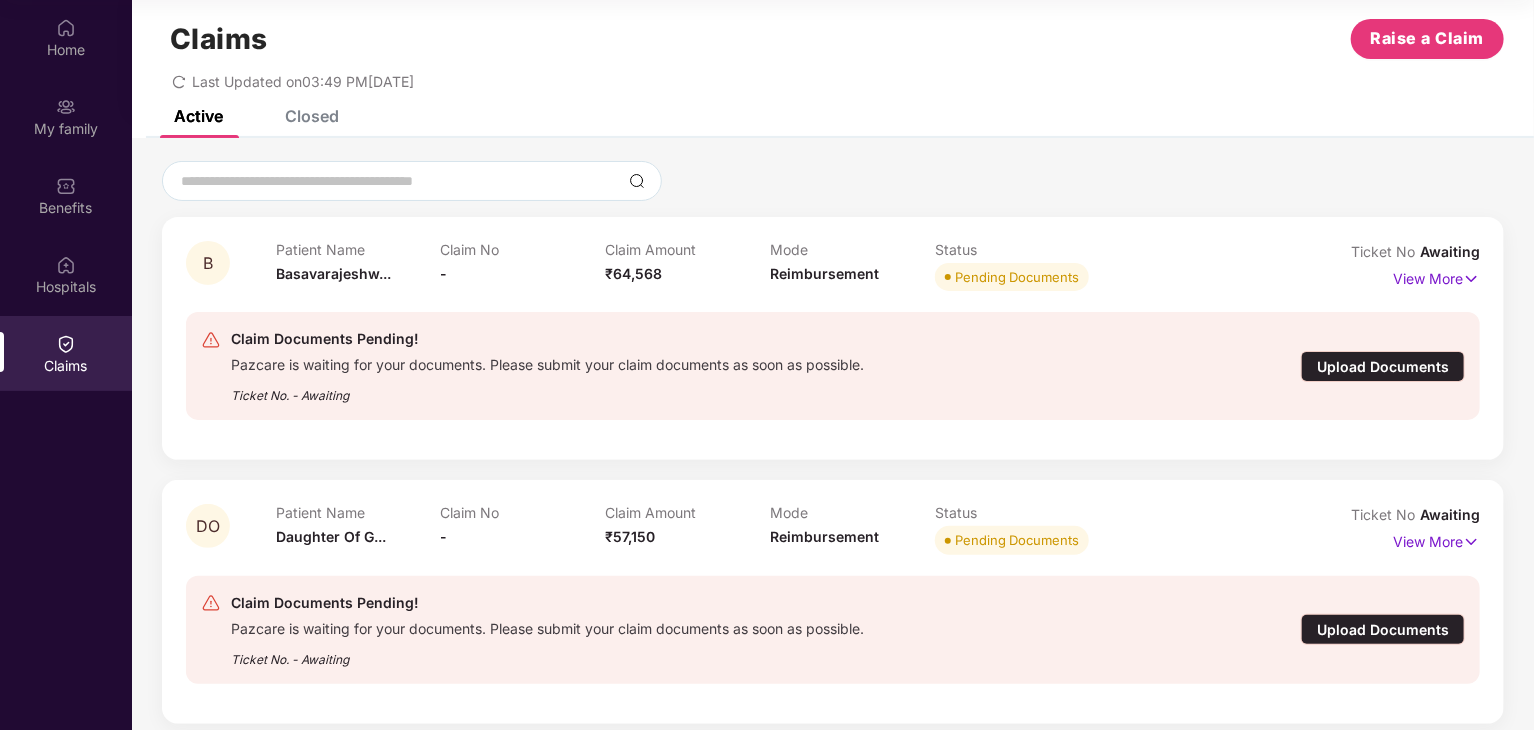 scroll, scrollTop: 41, scrollLeft: 0, axis: vertical 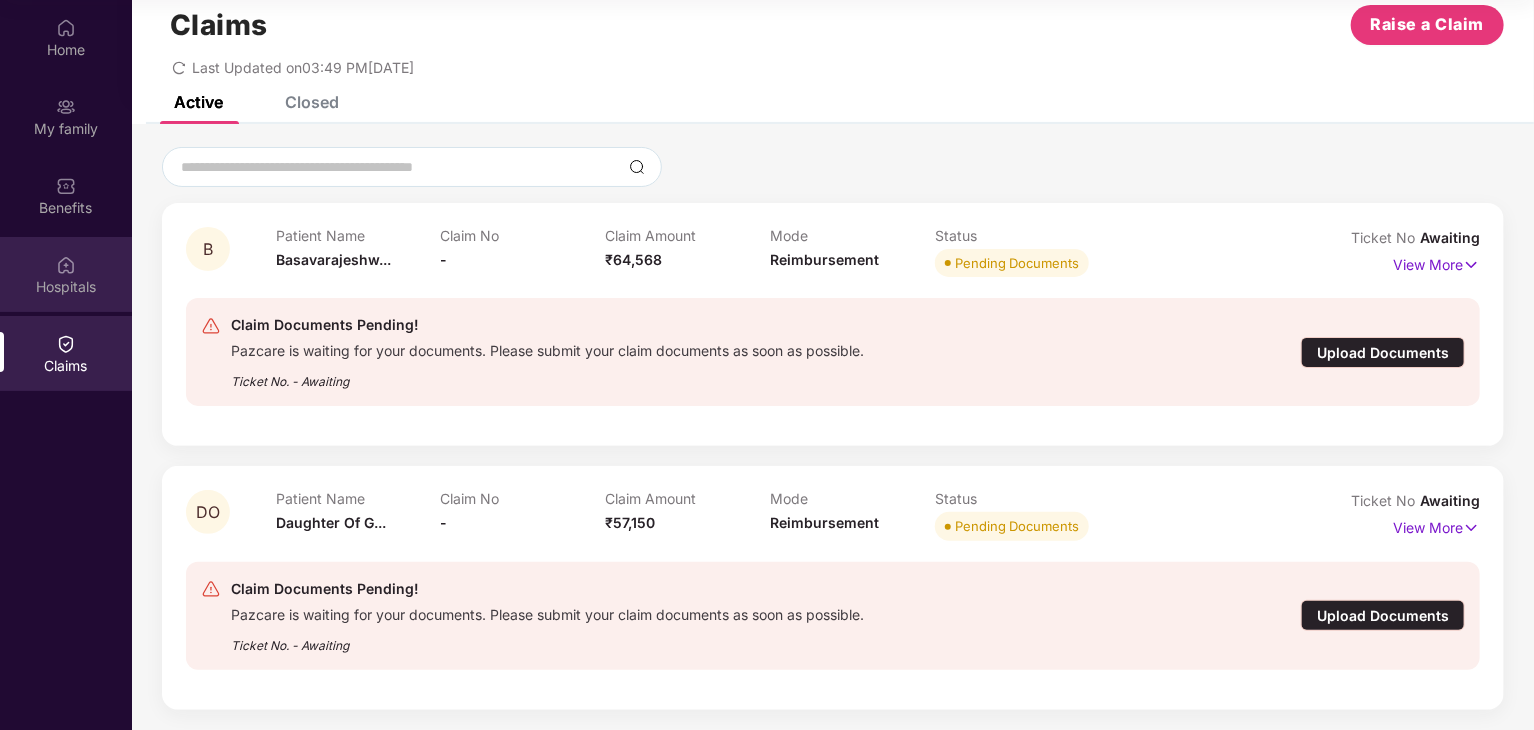 click on "Hospitals" at bounding box center [66, 286] 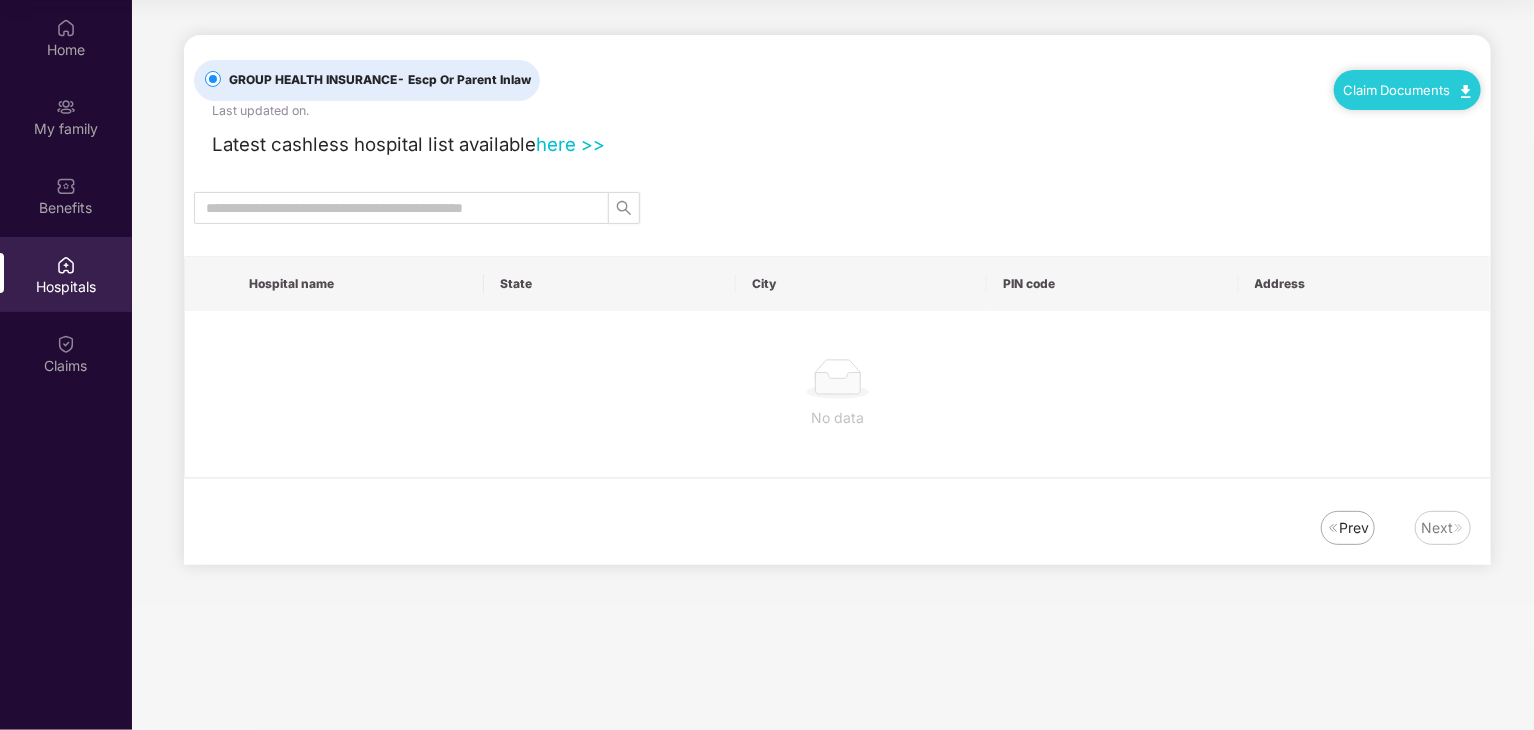 scroll, scrollTop: 0, scrollLeft: 0, axis: both 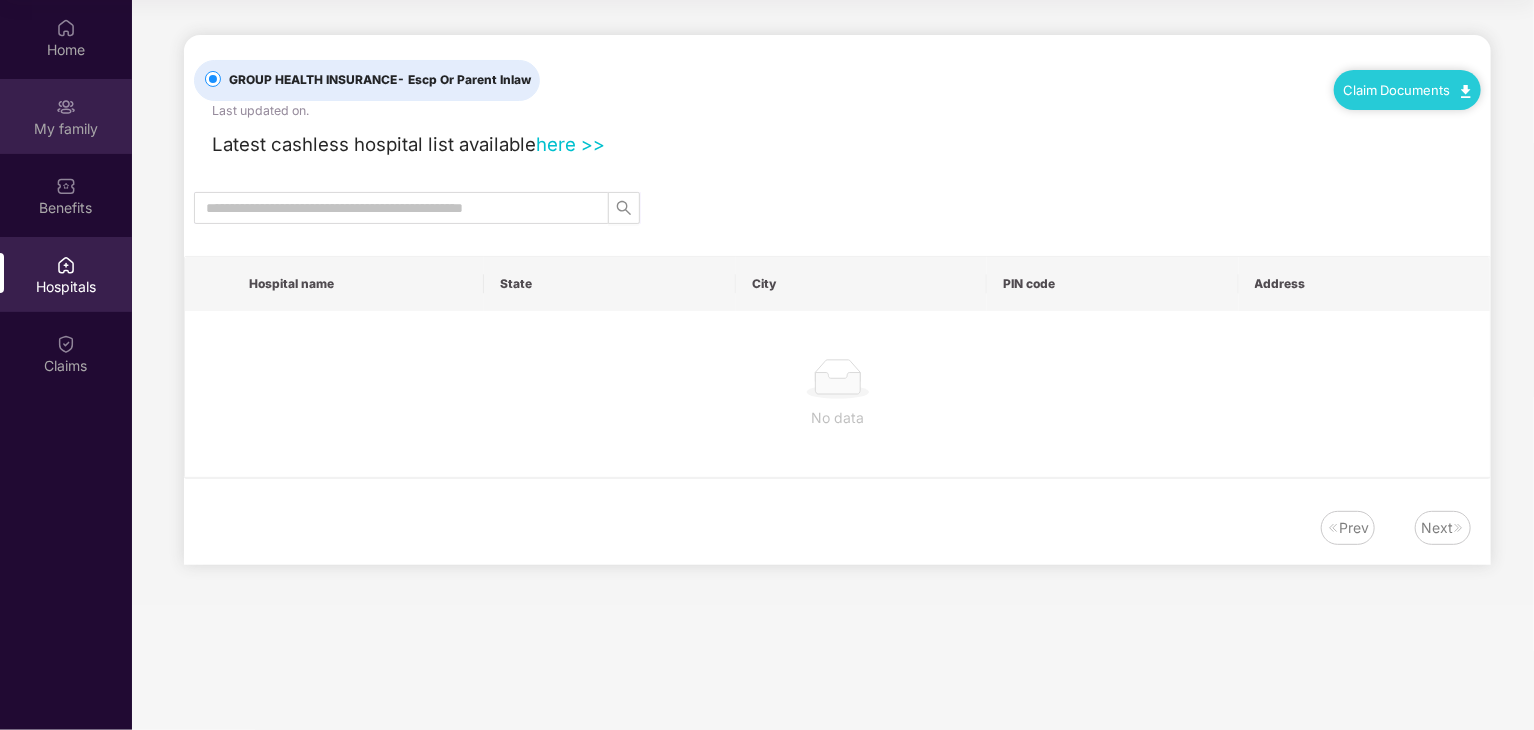 click on "My family" at bounding box center [66, 129] 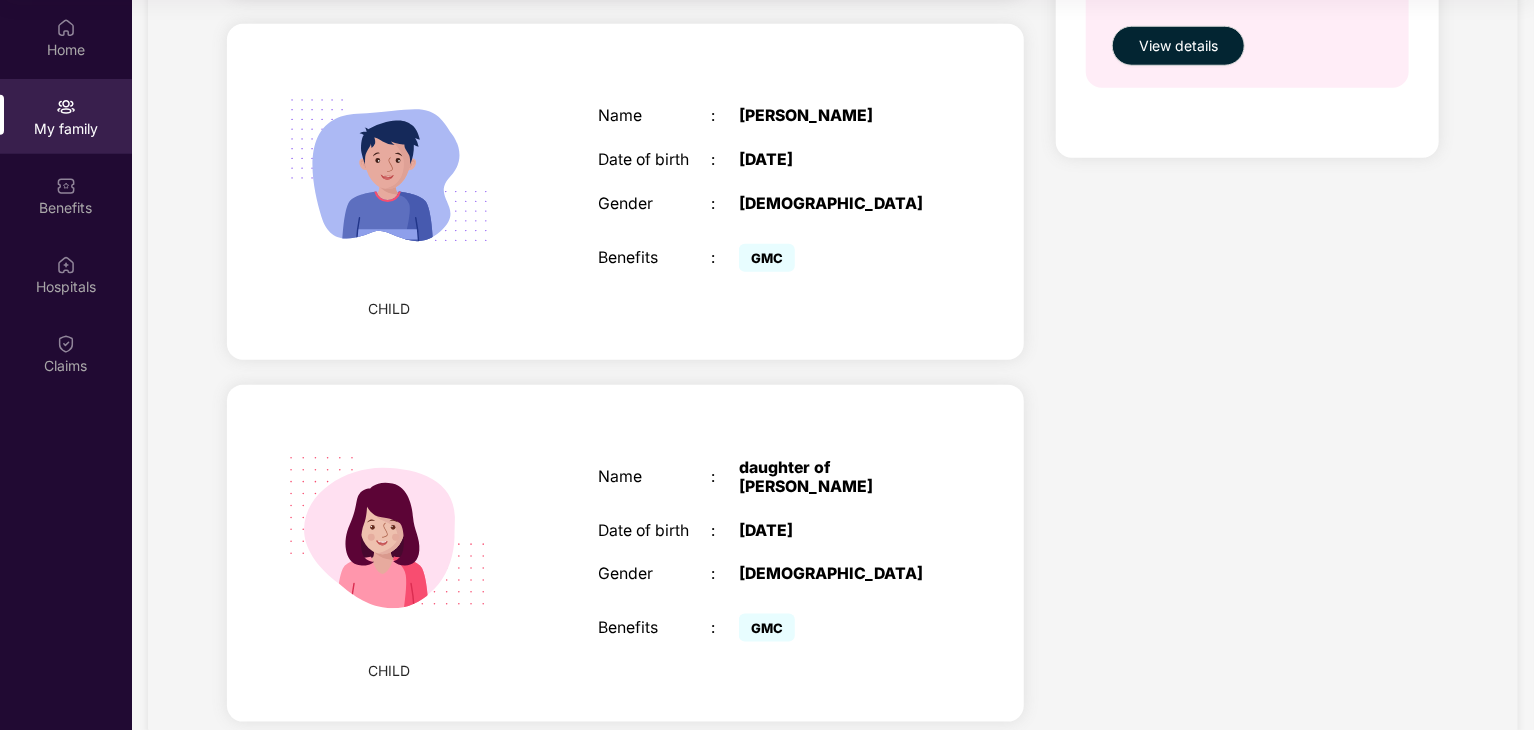scroll, scrollTop: 988, scrollLeft: 0, axis: vertical 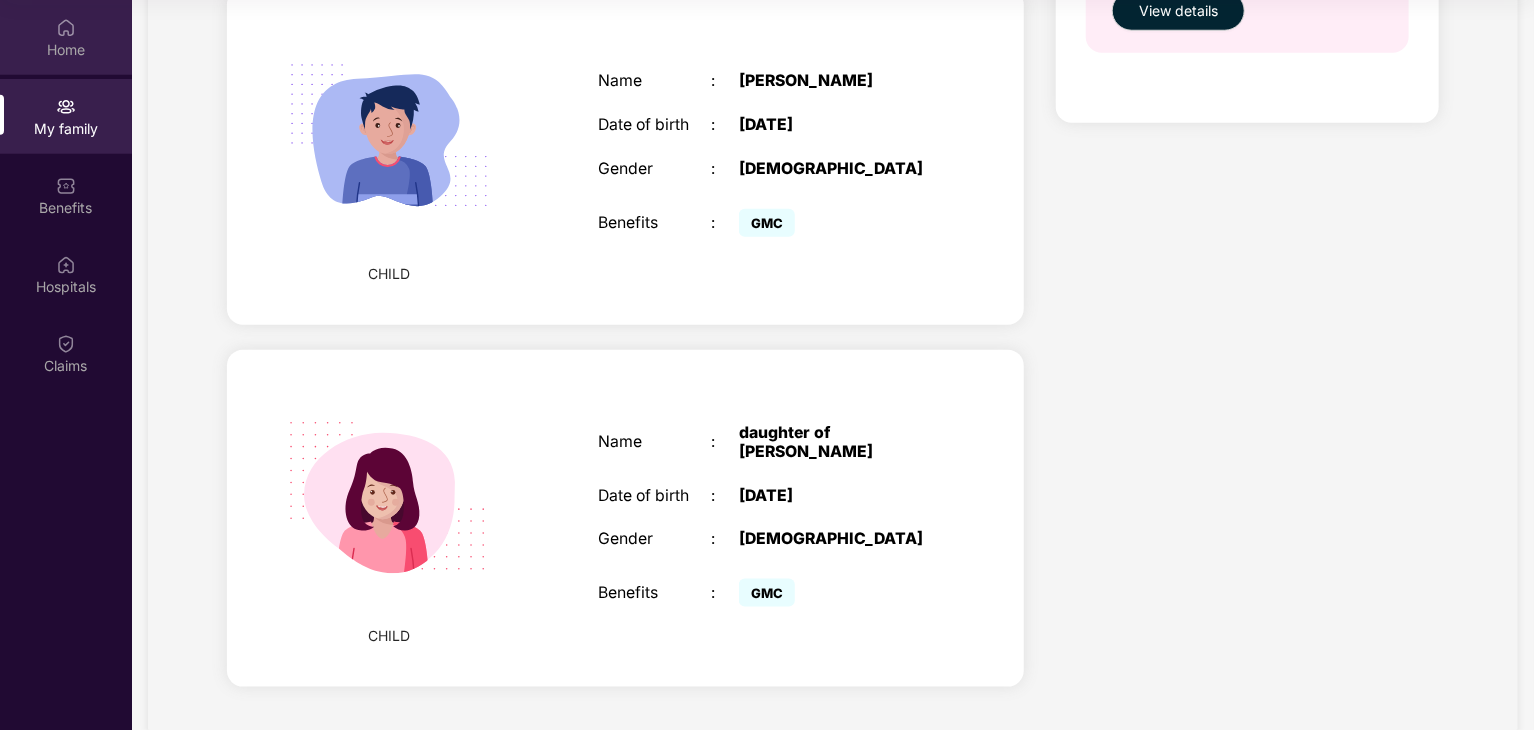 click on "Home" at bounding box center (66, 50) 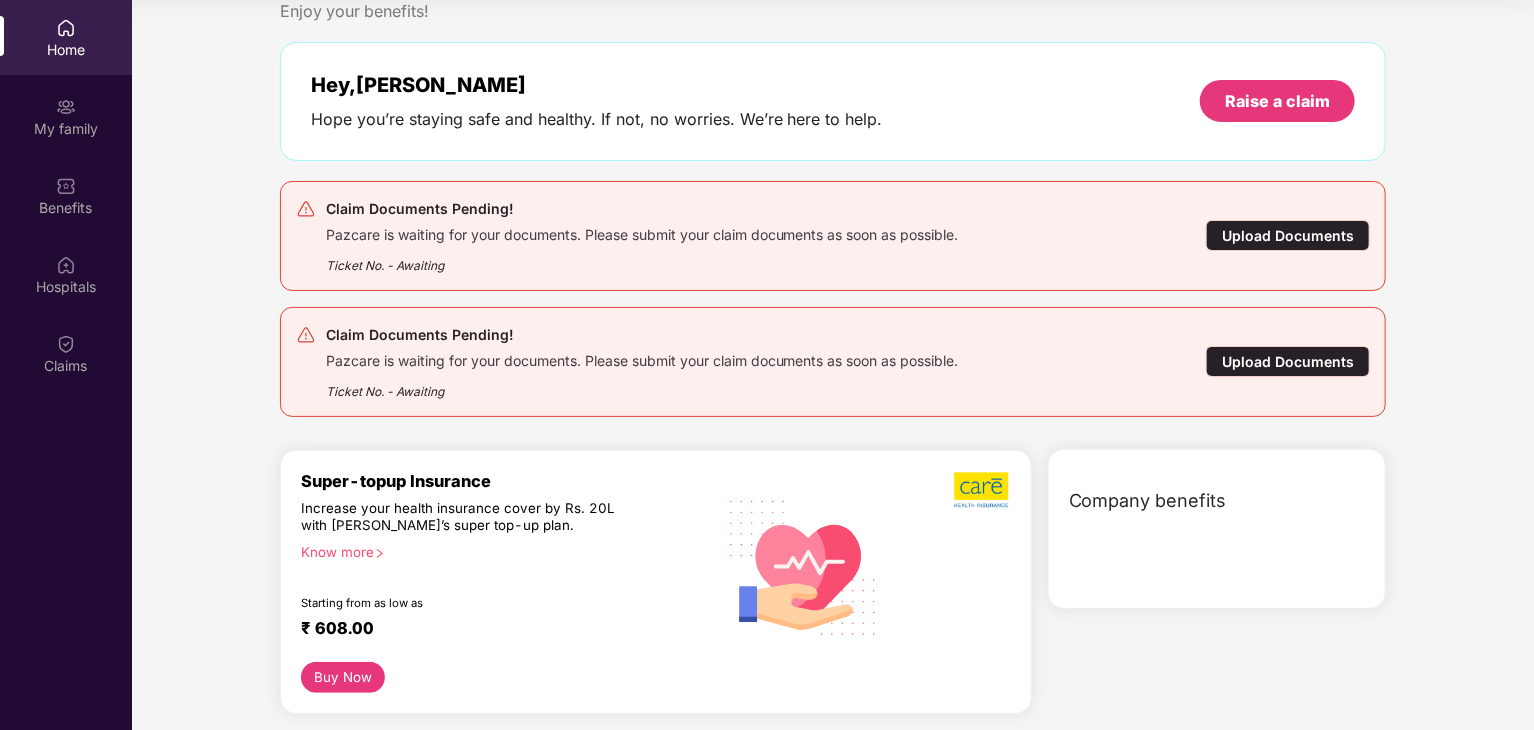 scroll, scrollTop: 0, scrollLeft: 0, axis: both 